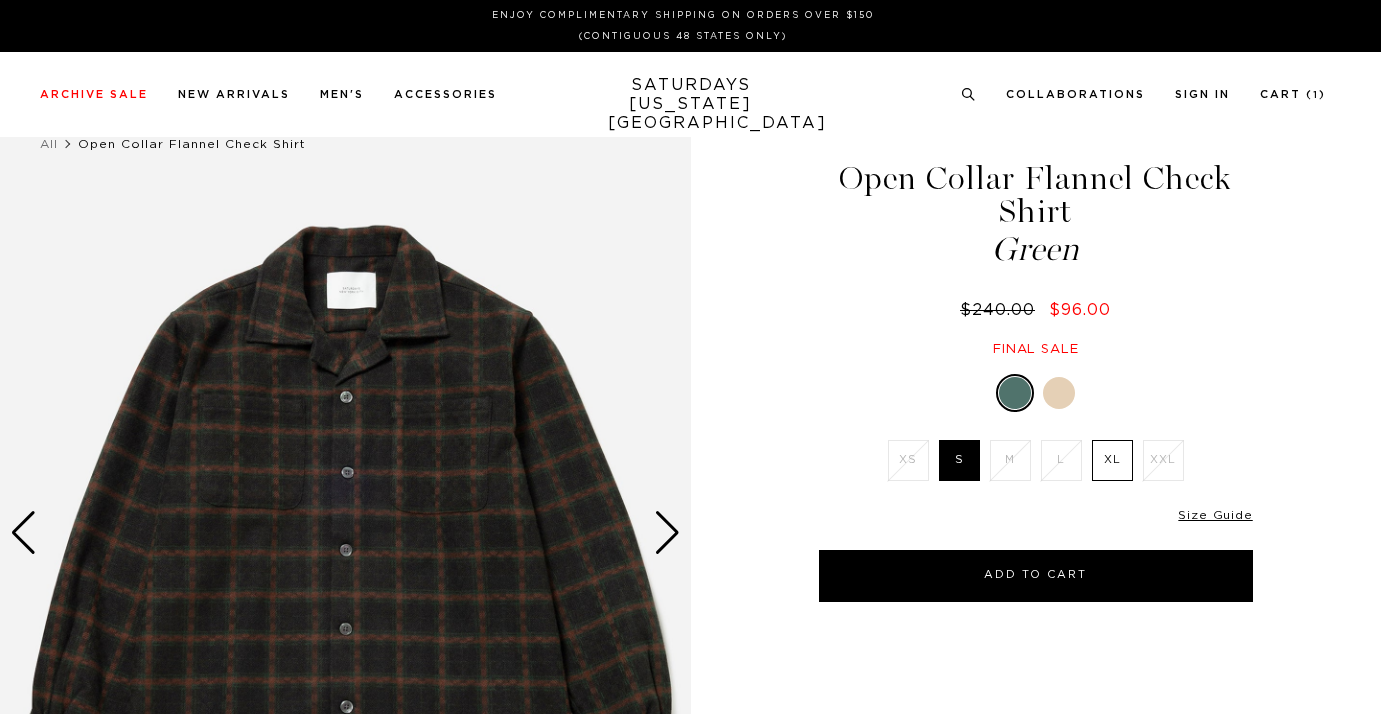 scroll, scrollTop: 0, scrollLeft: 0, axis: both 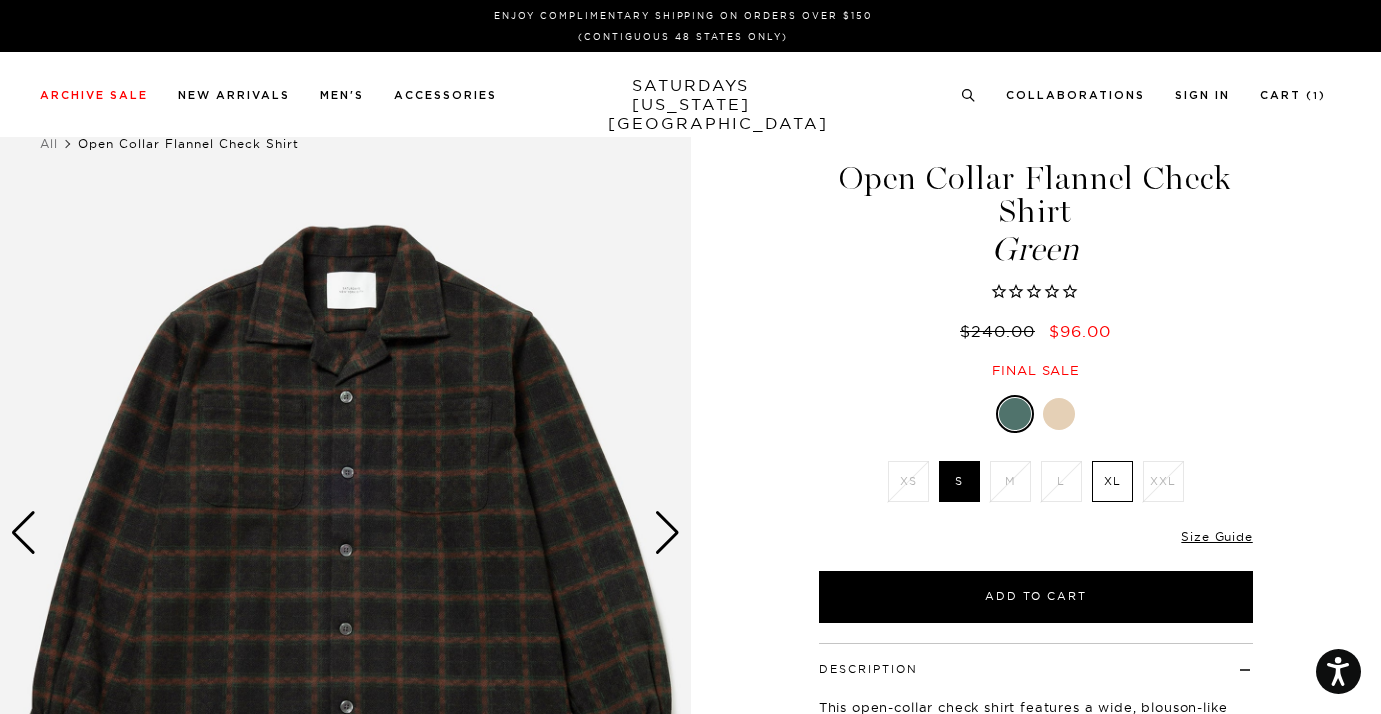 click at bounding box center (667, 533) 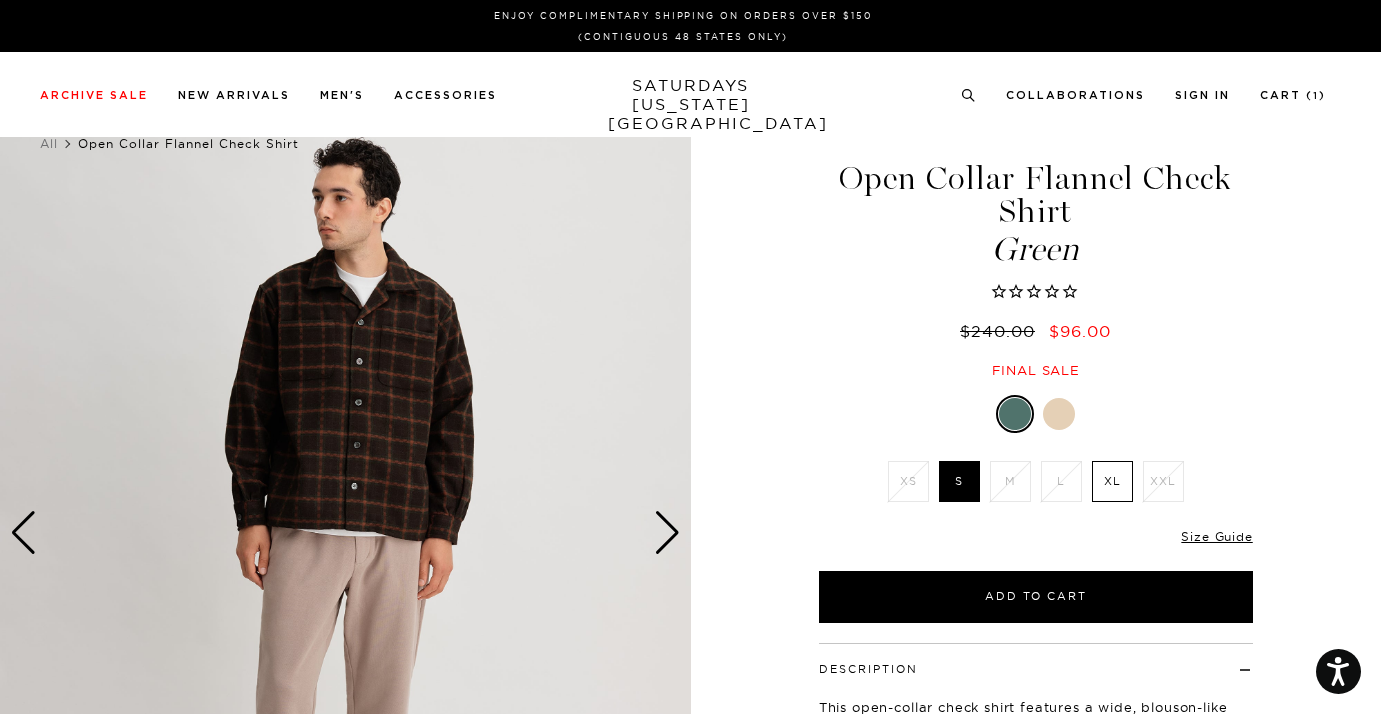 click at bounding box center [667, 533] 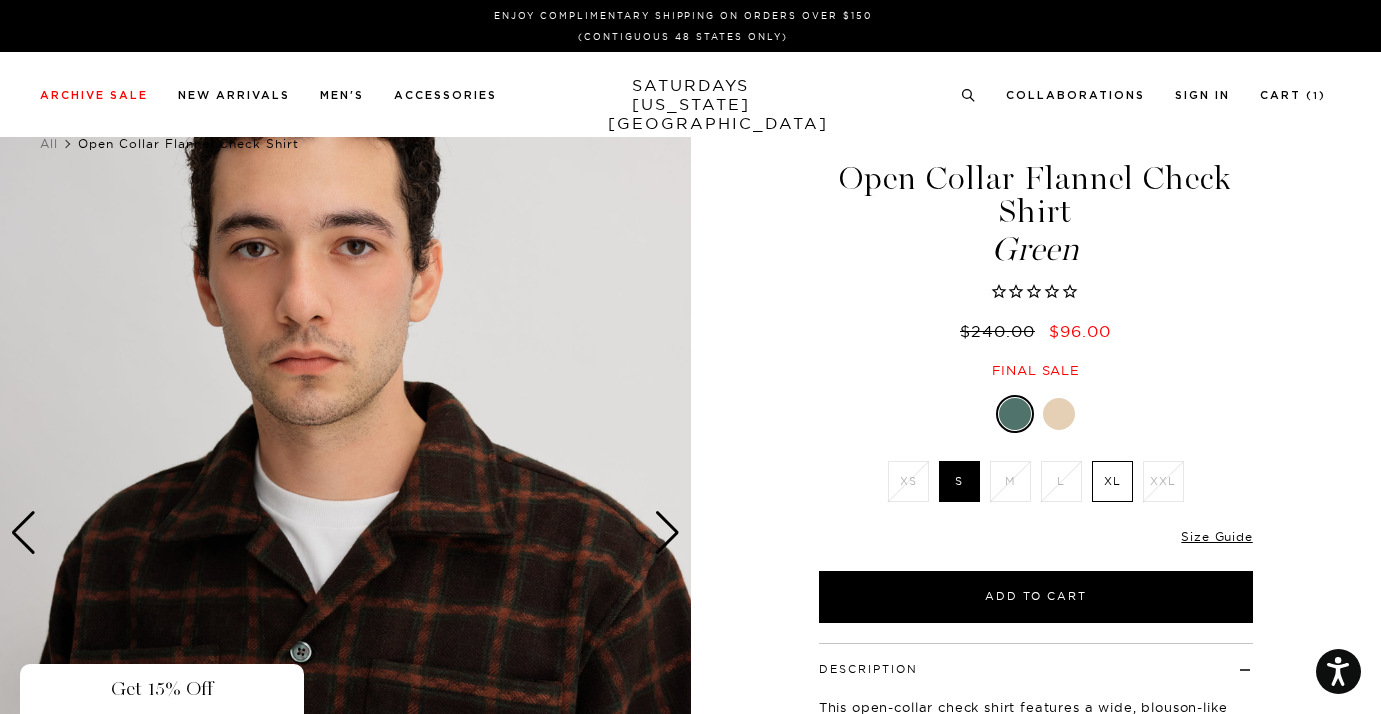 click on "Close dialog Be the first to know. Subscribe to emails and receive 15%
off  your first order. Subscribe No Thanks Submit" at bounding box center [690, 357] 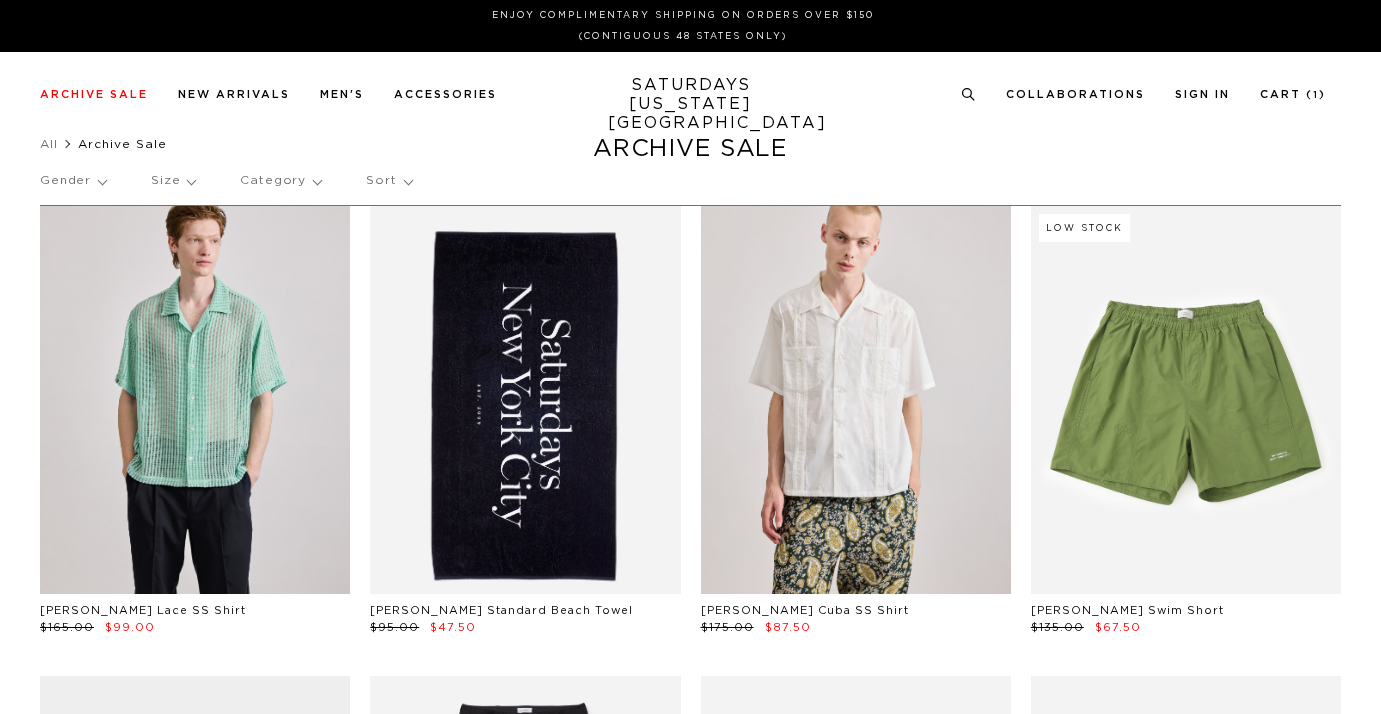 scroll, scrollTop: 0, scrollLeft: 0, axis: both 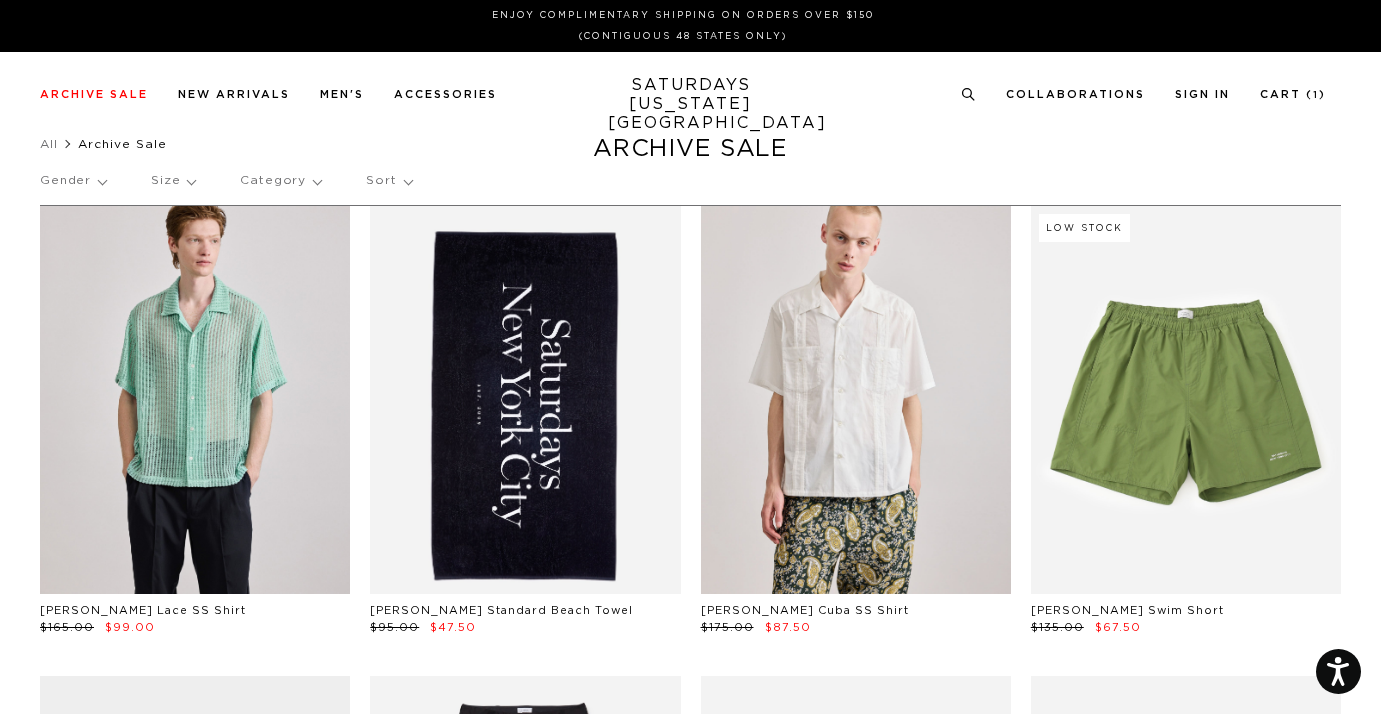click on "Size" at bounding box center [173, 181] 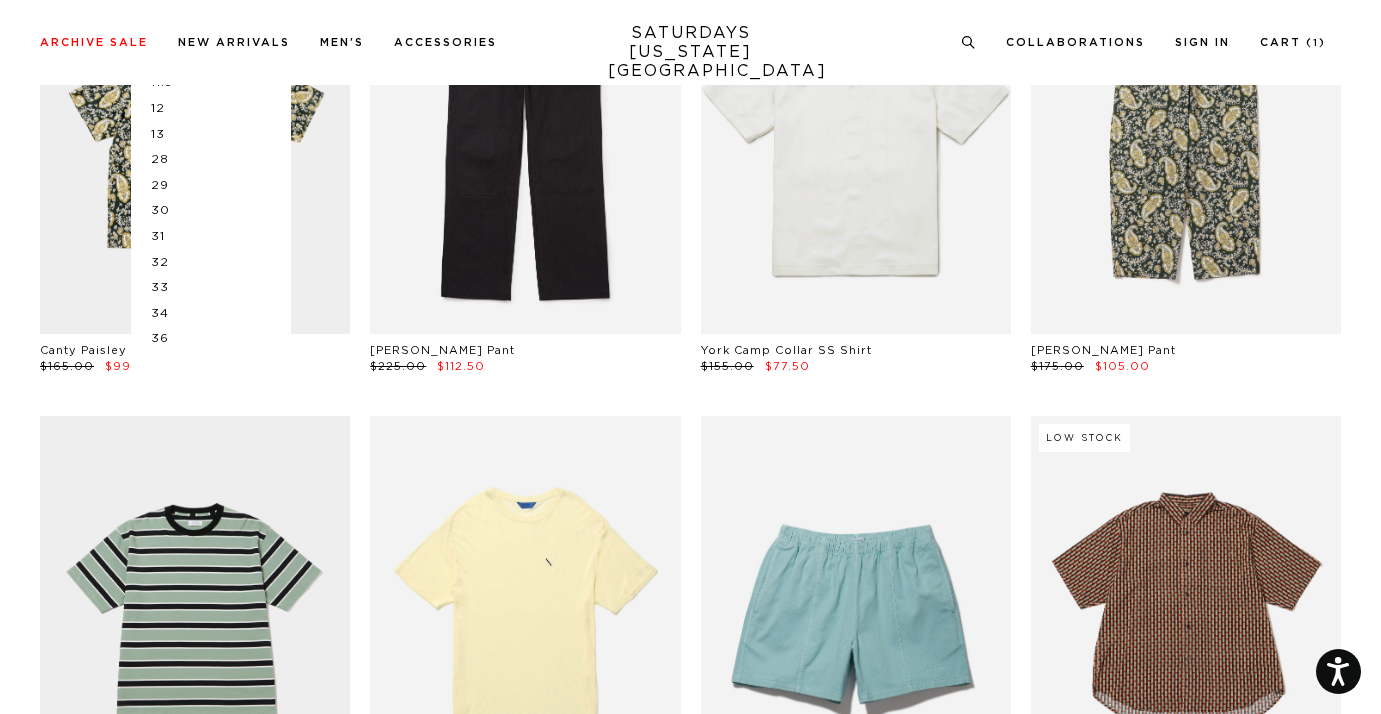 scroll, scrollTop: 606, scrollLeft: 0, axis: vertical 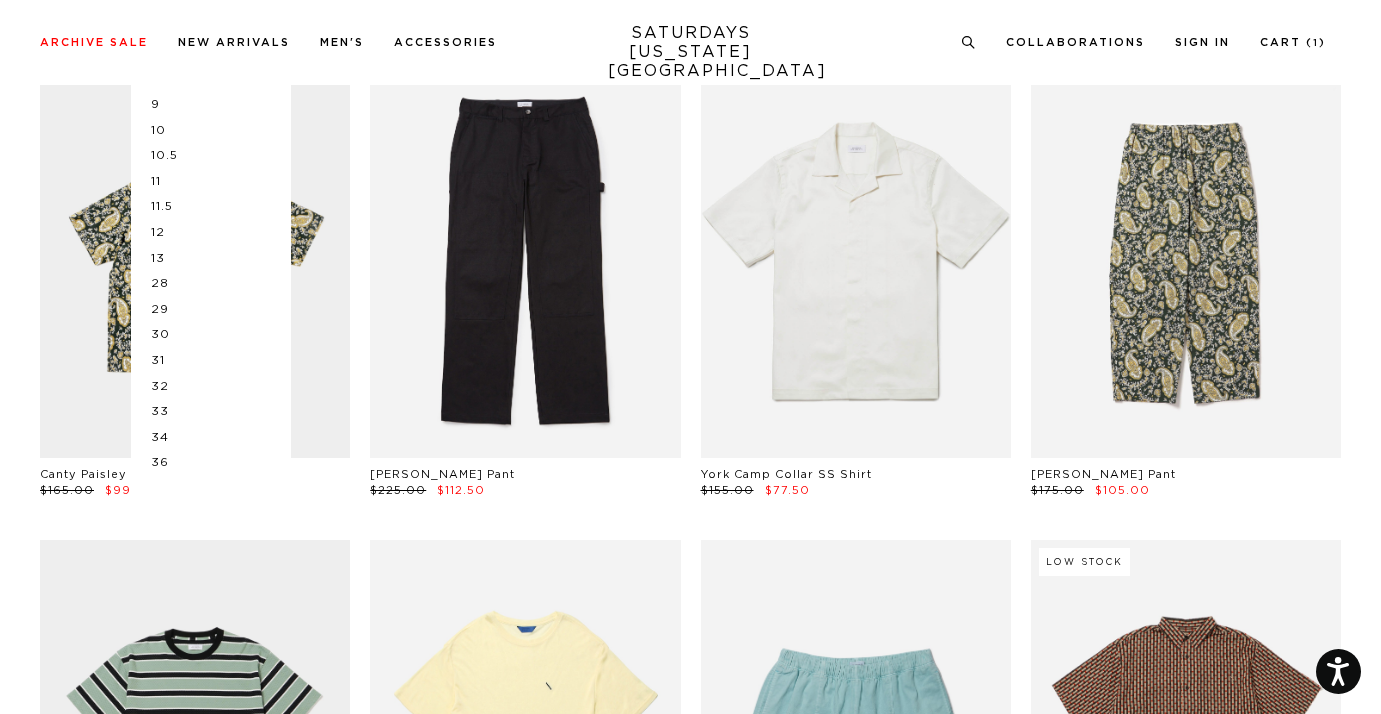 click on "34" at bounding box center [211, 438] 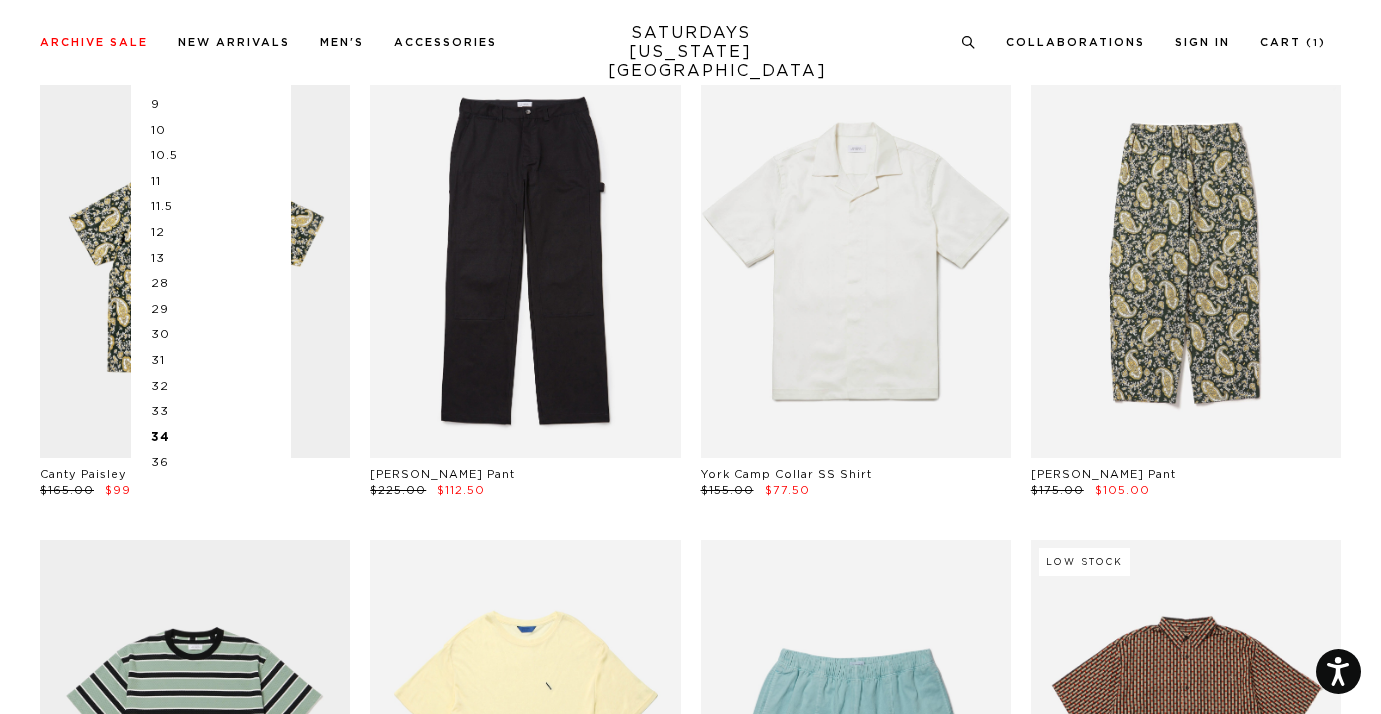 click on "34" at bounding box center (211, 438) 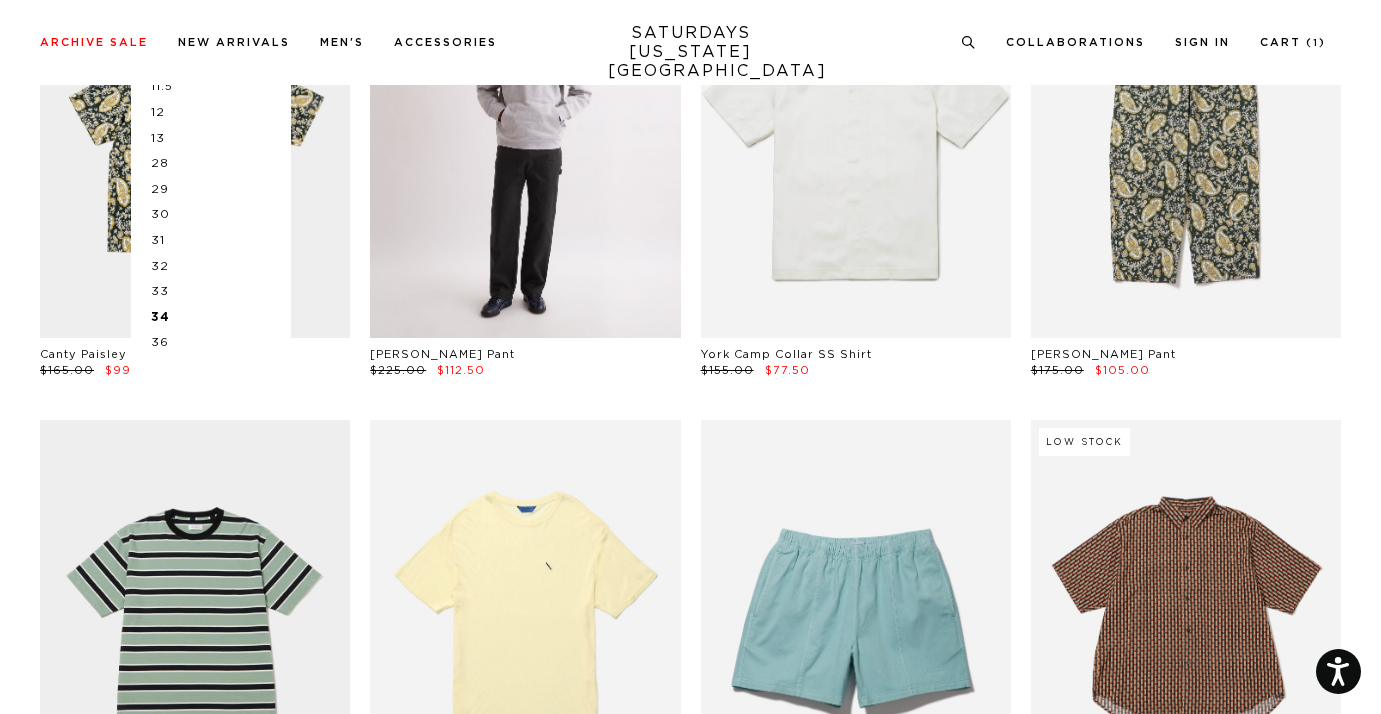 scroll, scrollTop: 728, scrollLeft: 0, axis: vertical 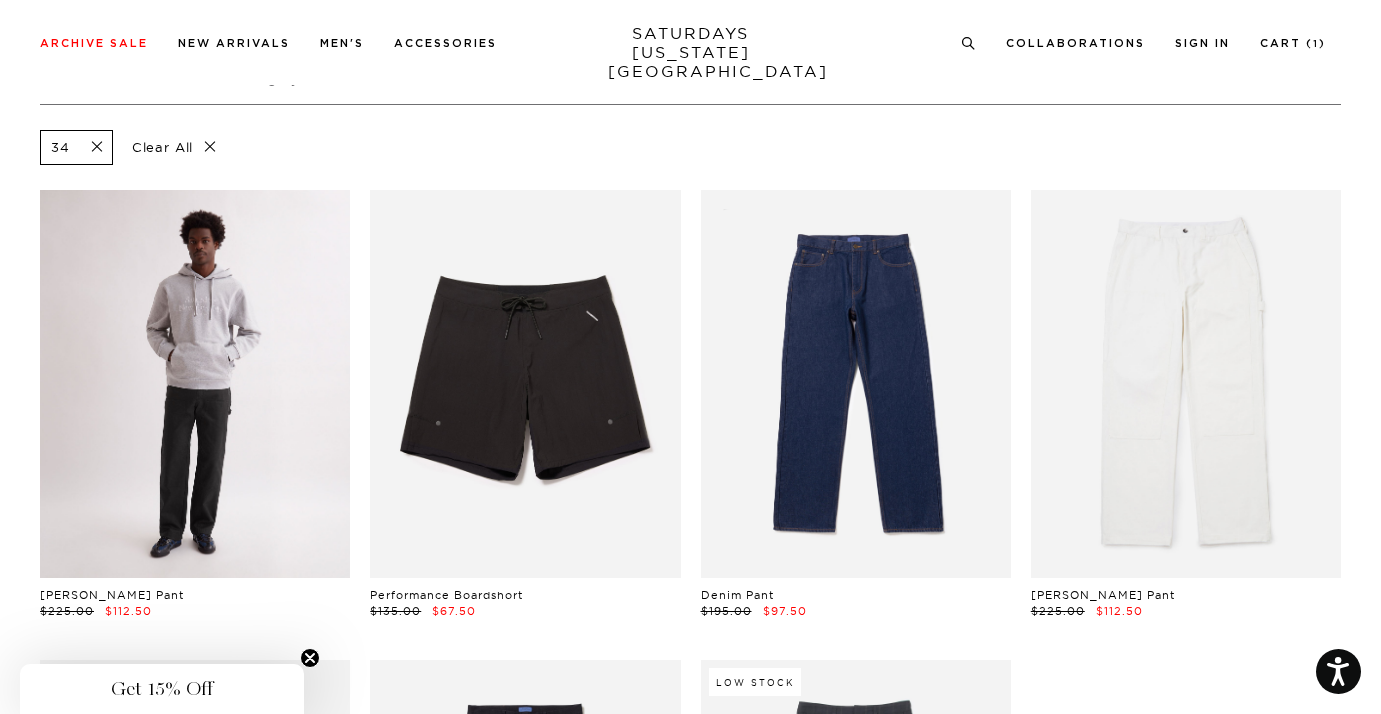 click at bounding box center (195, 384) 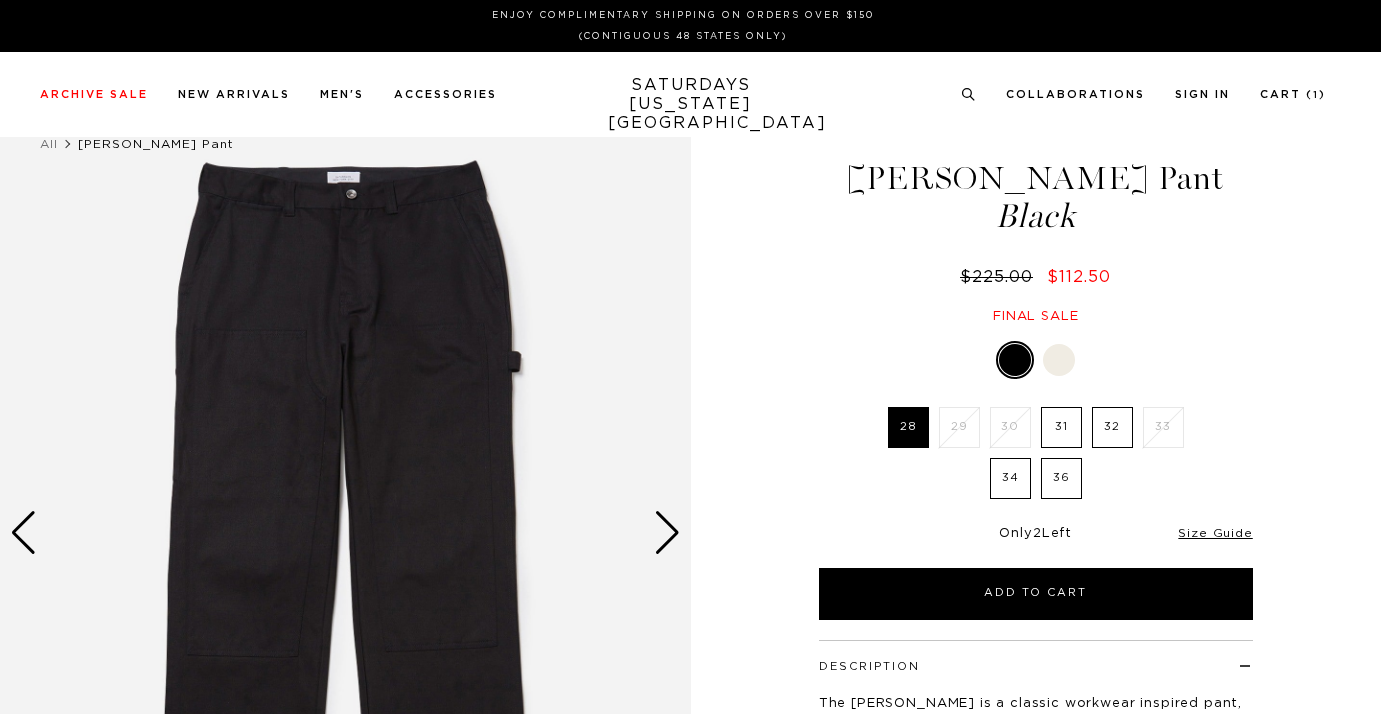 scroll, scrollTop: 0, scrollLeft: 0, axis: both 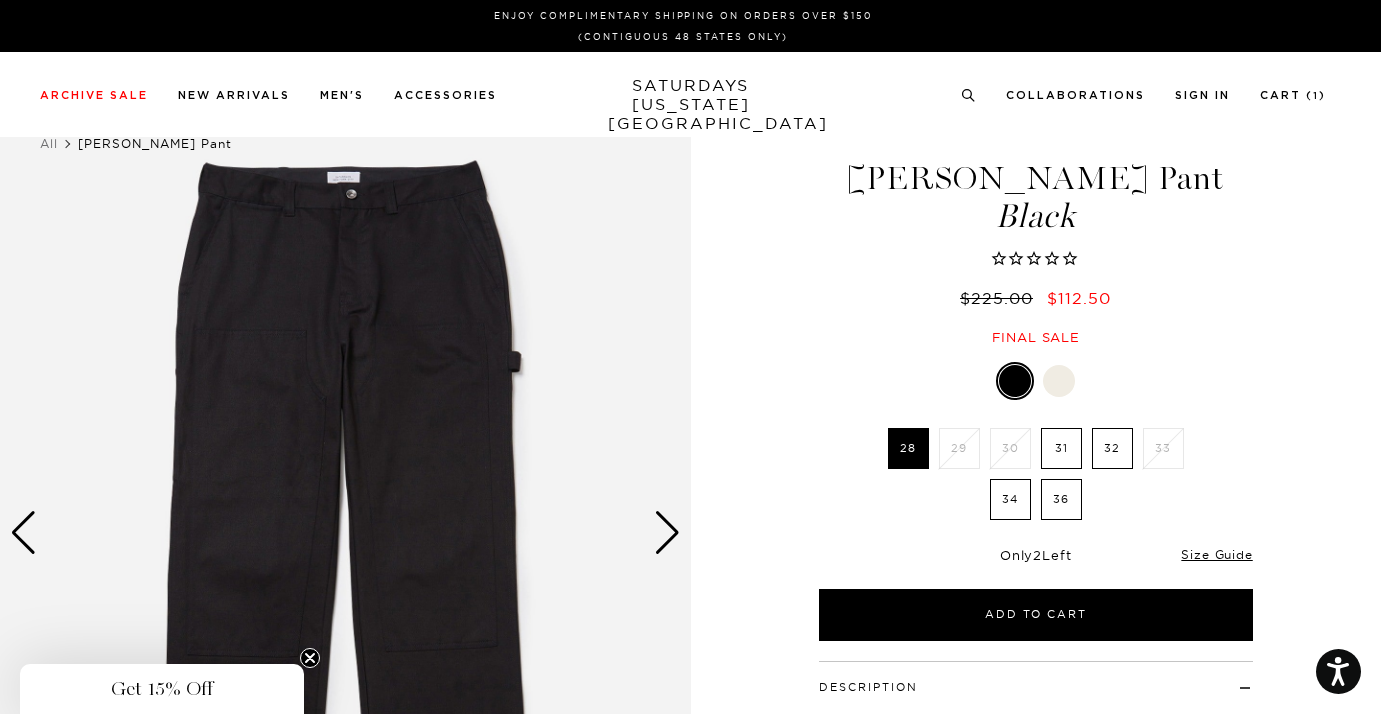 click on "34" at bounding box center (1010, 499) 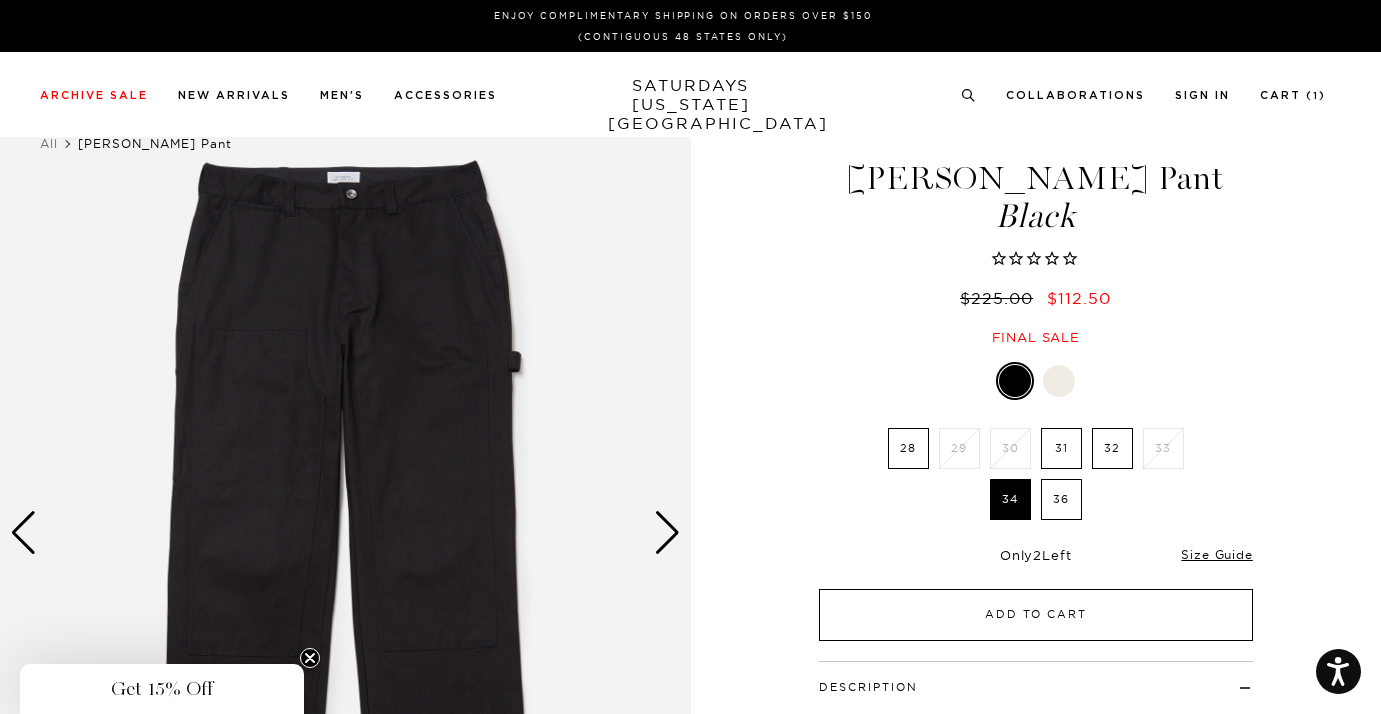 click on "Add to Cart" at bounding box center [1036, 615] 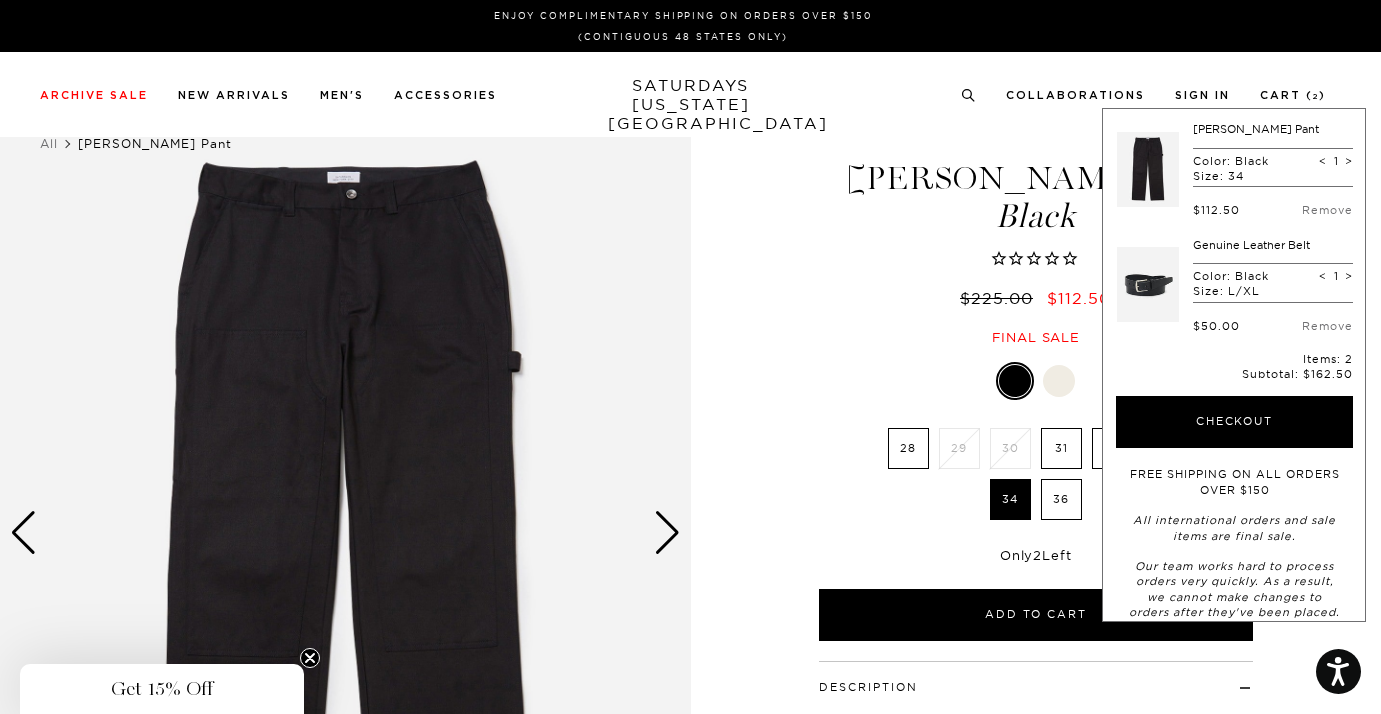 click at bounding box center (667, 533) 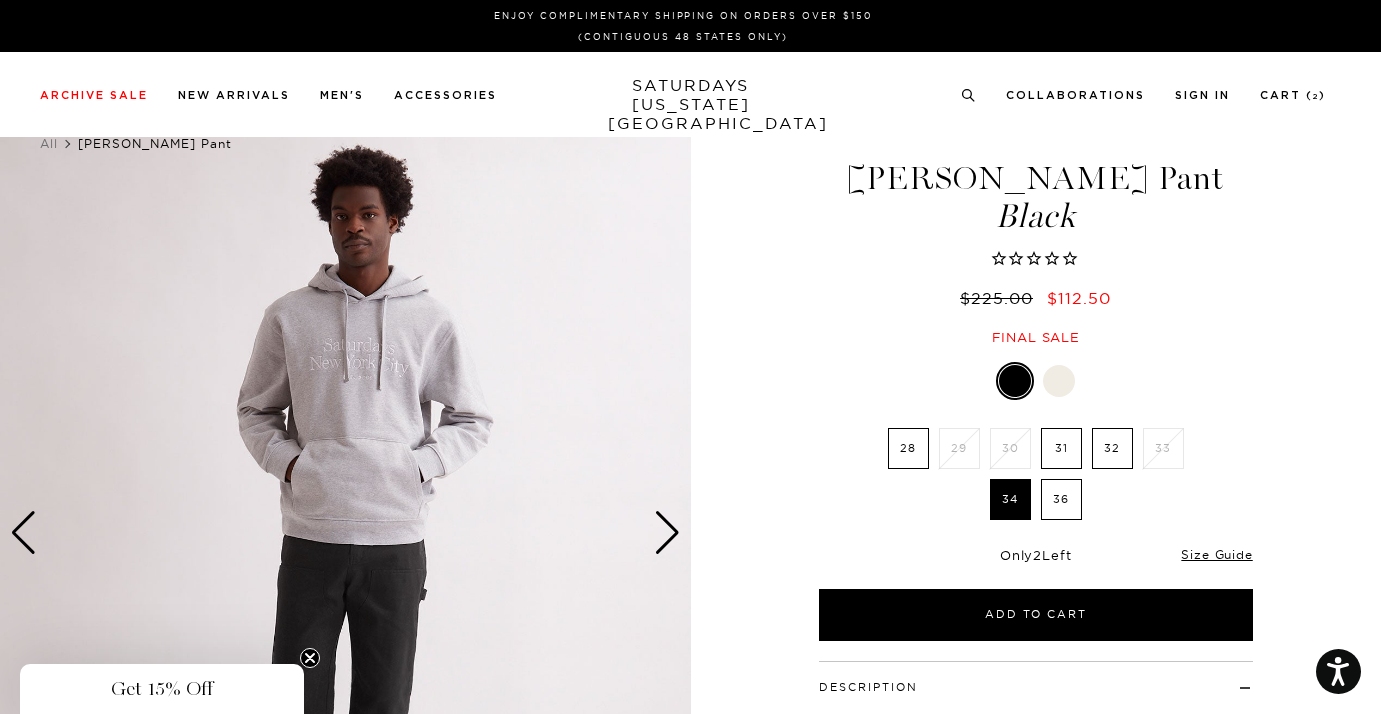 click at bounding box center [667, 533] 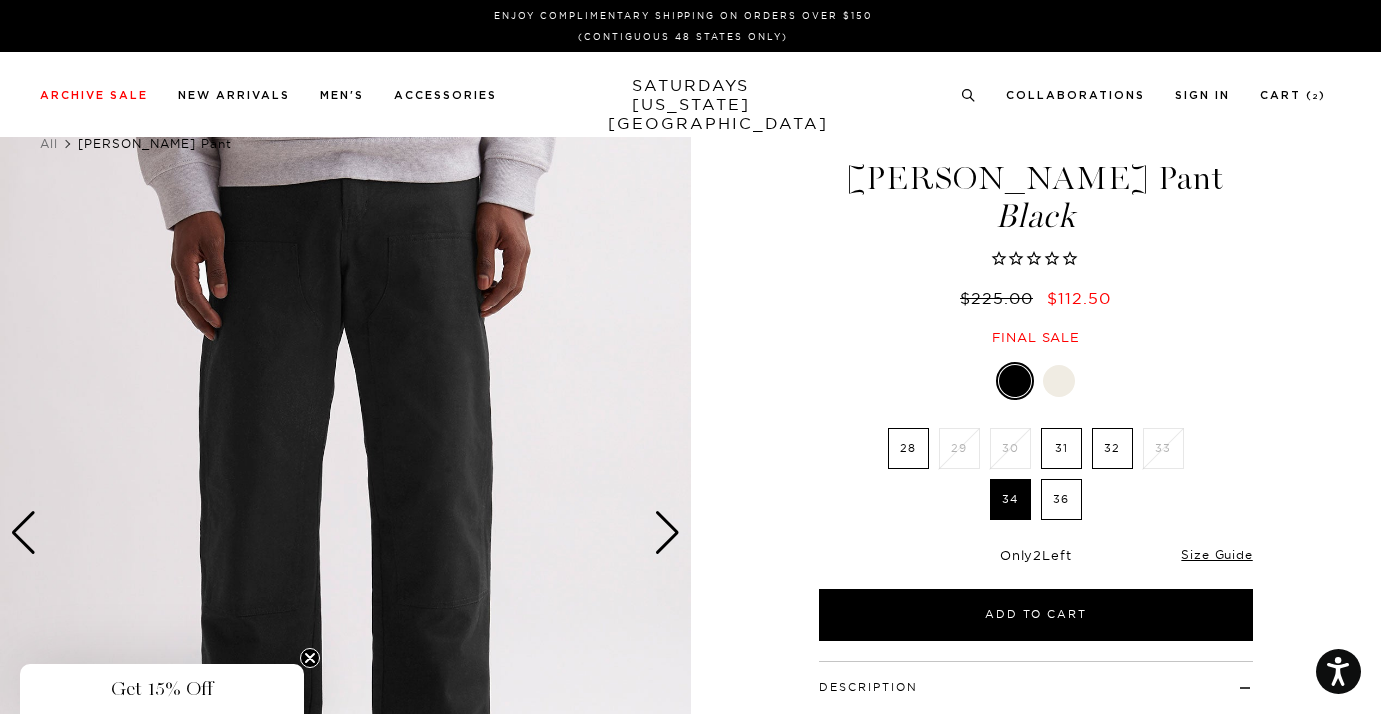 click at bounding box center (667, 533) 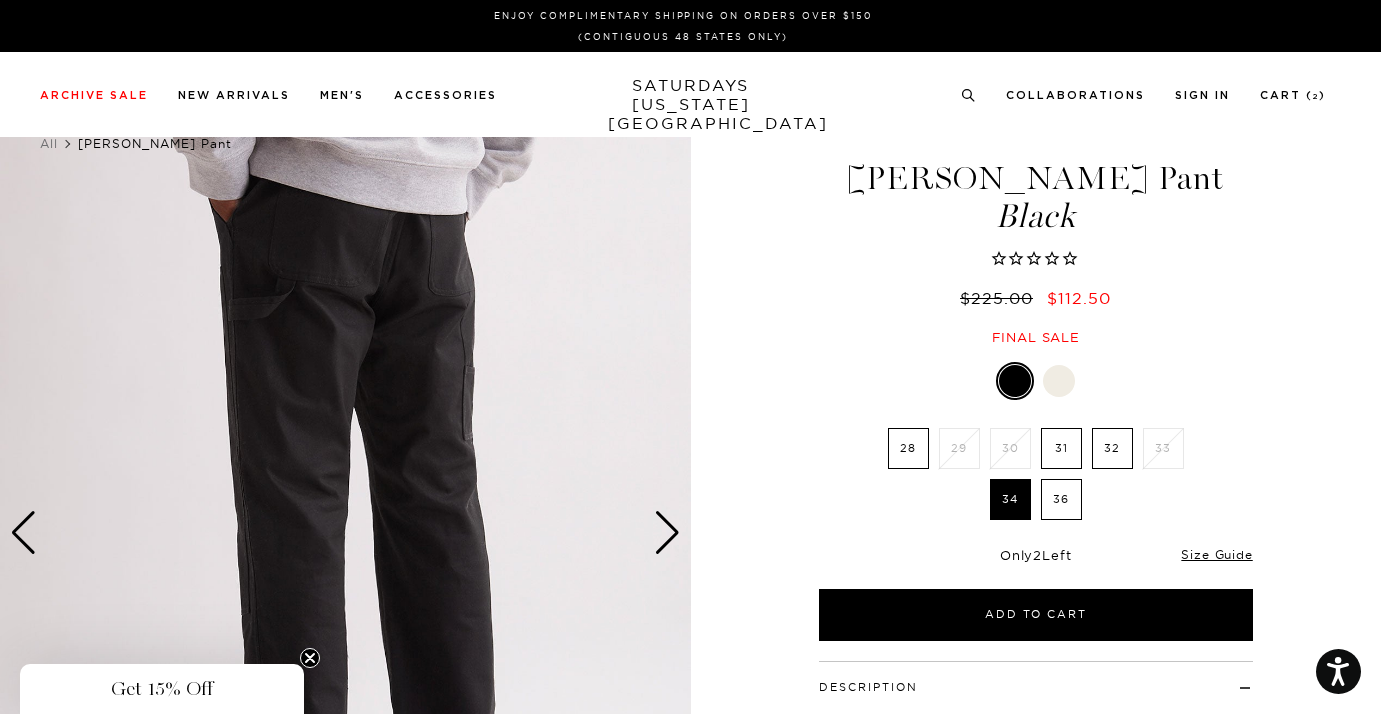 click at bounding box center [667, 533] 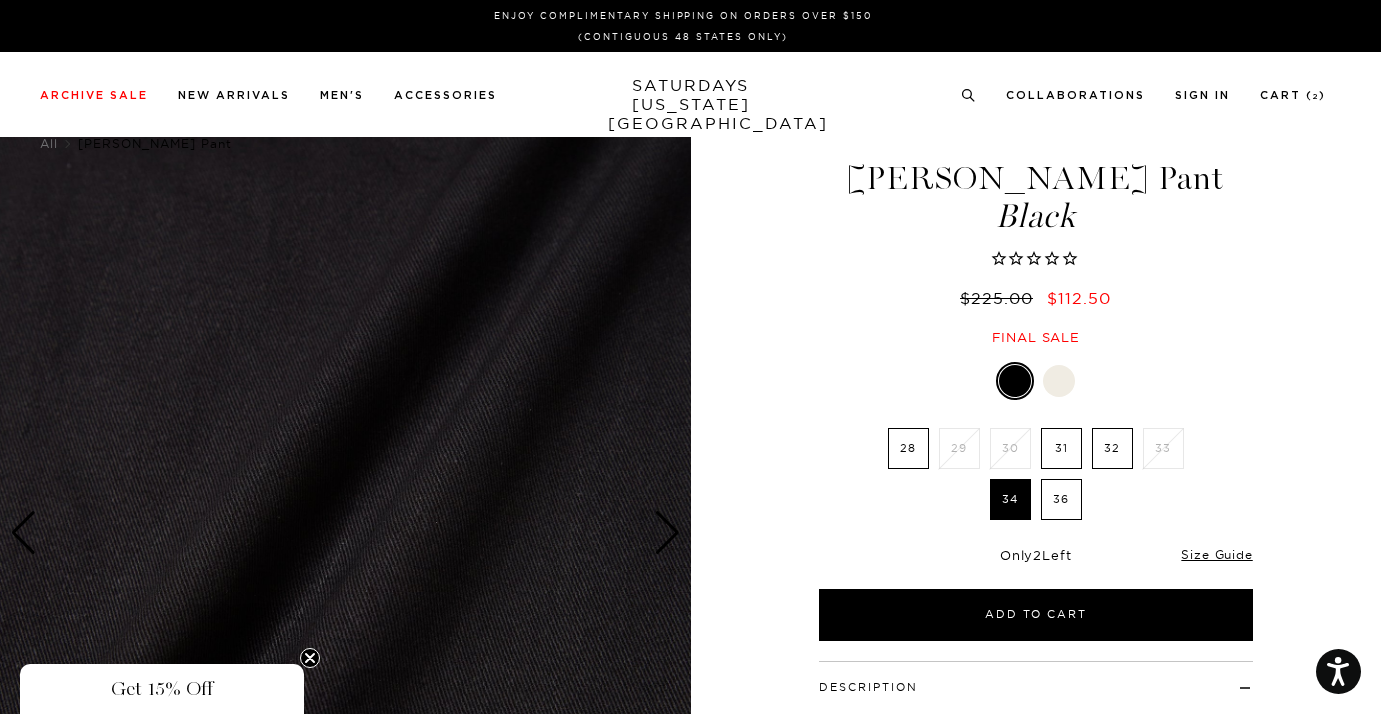 click at bounding box center [667, 533] 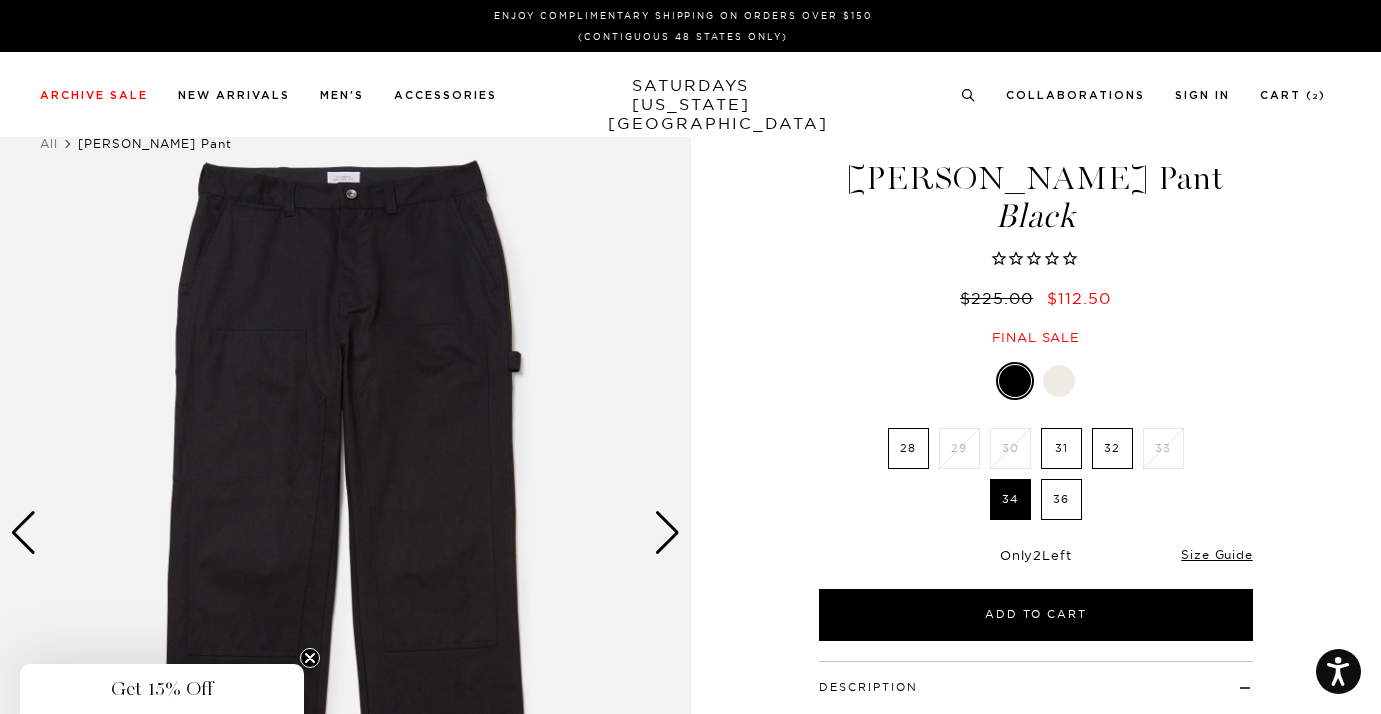click at bounding box center (667, 533) 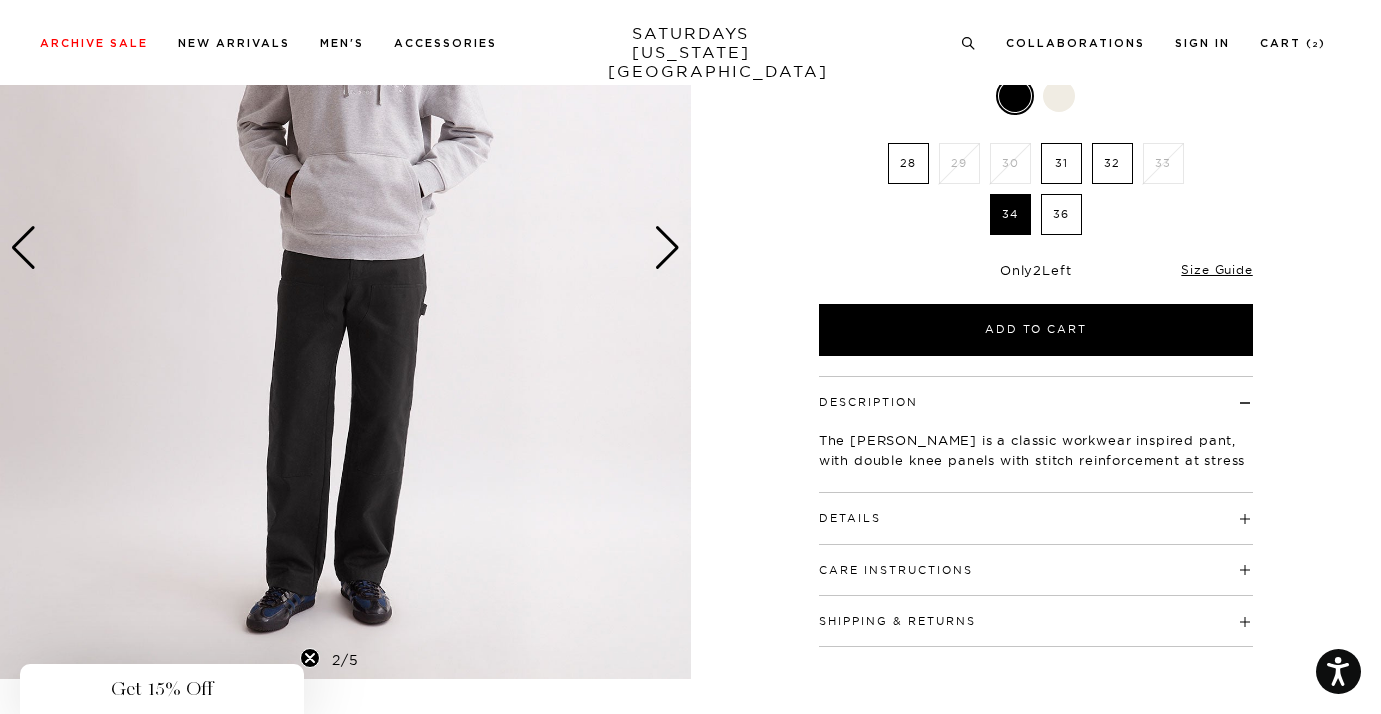 scroll, scrollTop: 218, scrollLeft: 0, axis: vertical 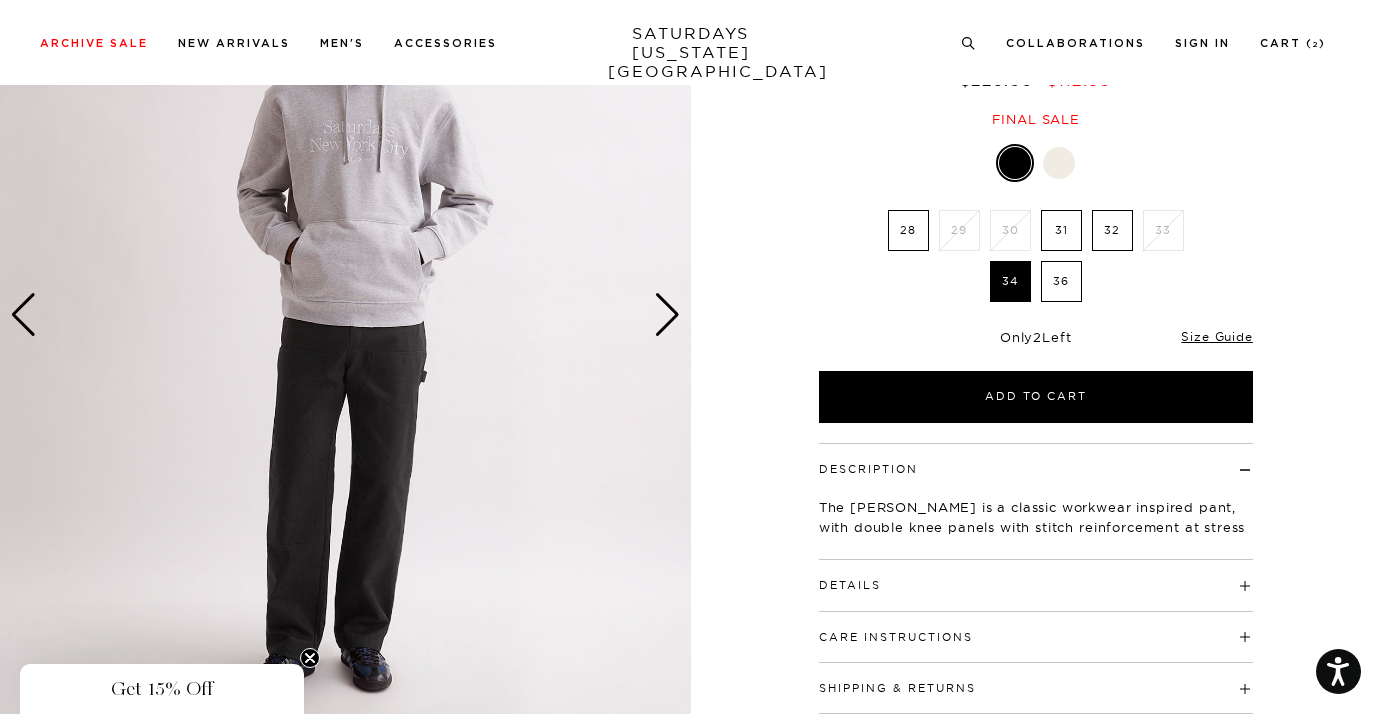 click at bounding box center [667, 315] 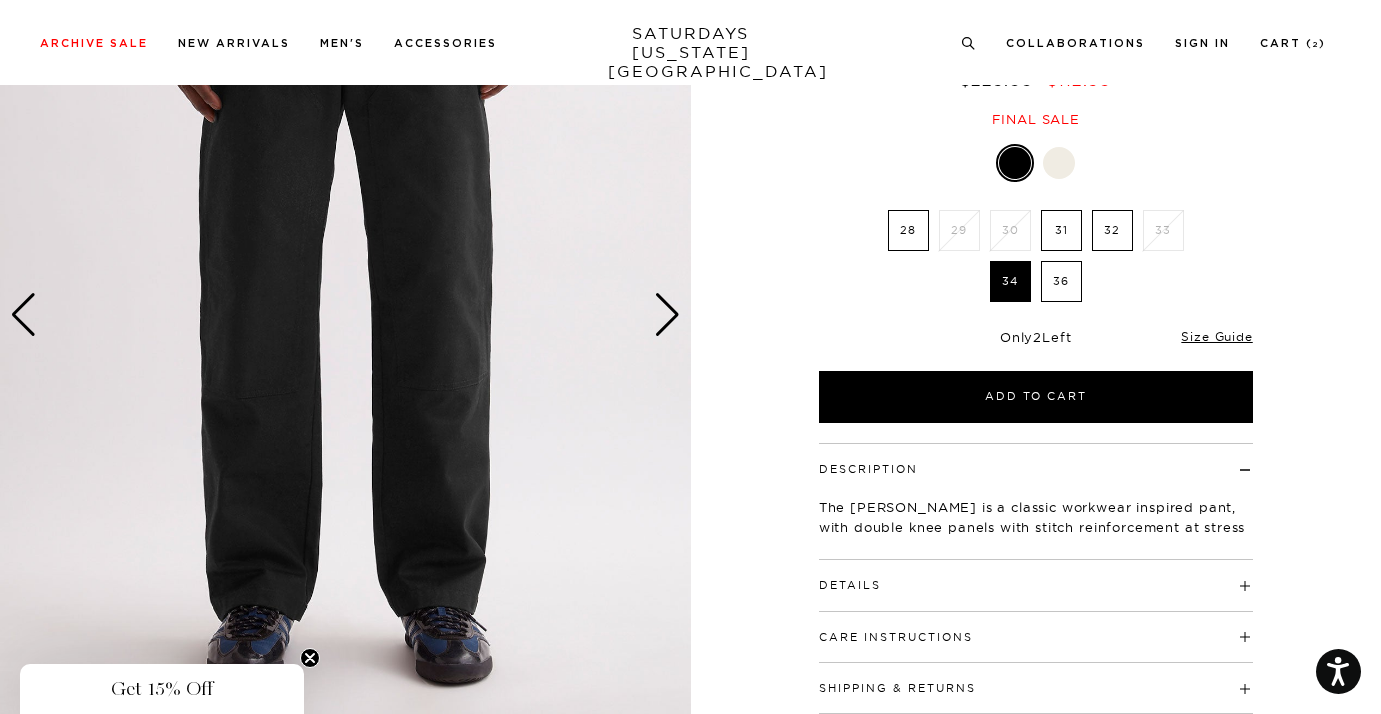 click at bounding box center [667, 315] 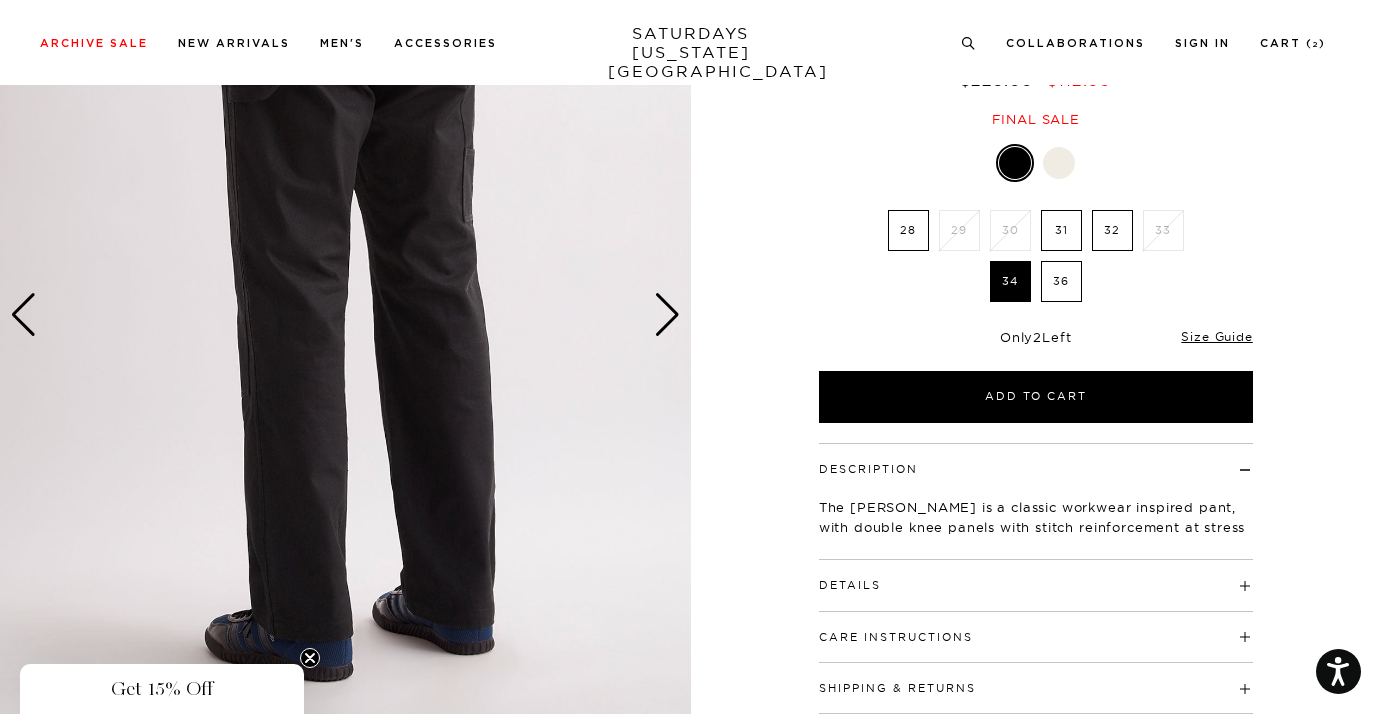 click at bounding box center (667, 315) 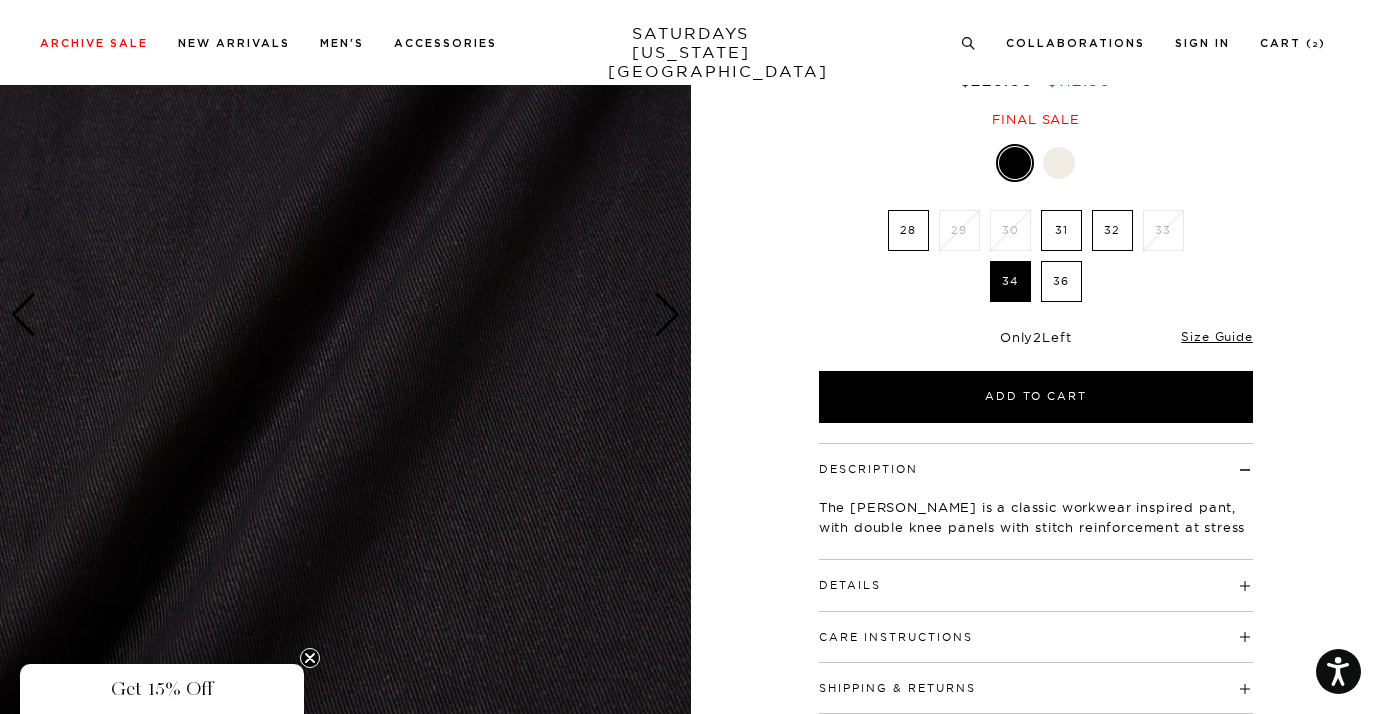click at bounding box center [667, 315] 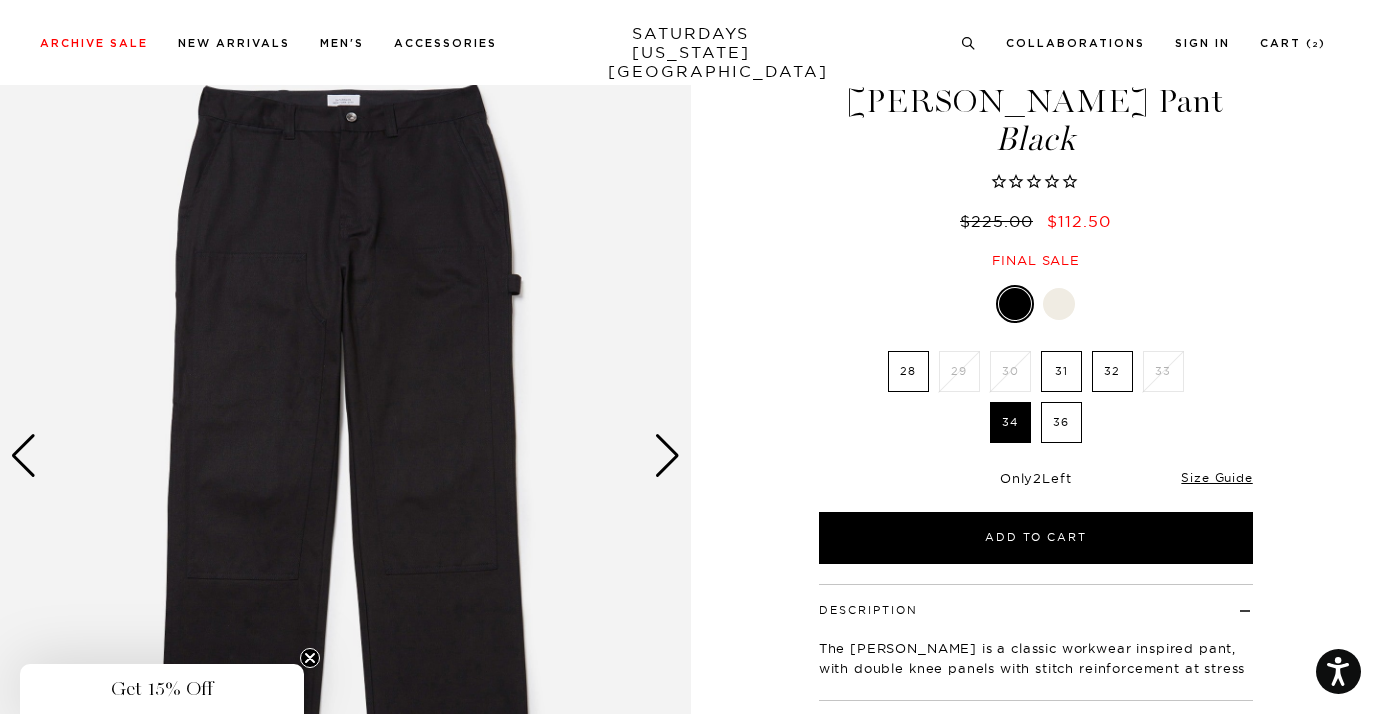 scroll, scrollTop: 67, scrollLeft: 0, axis: vertical 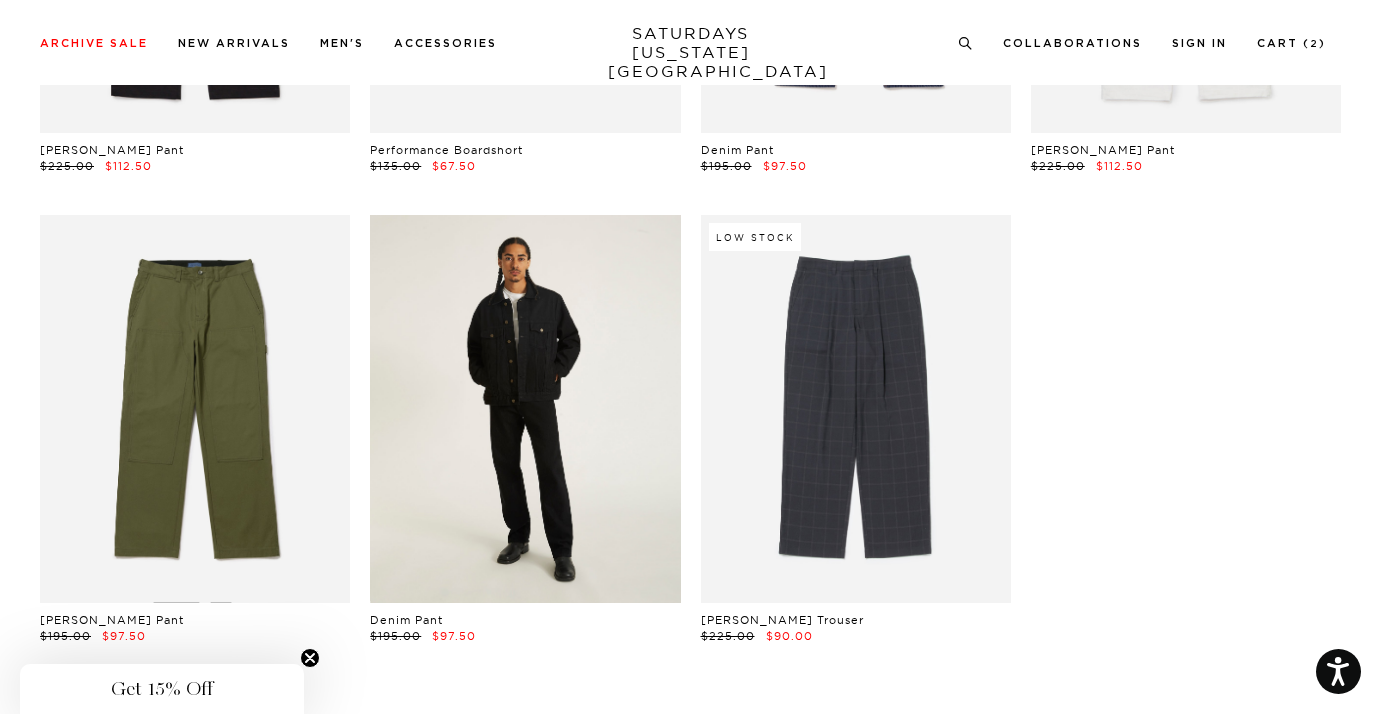 click at bounding box center (525, 409) 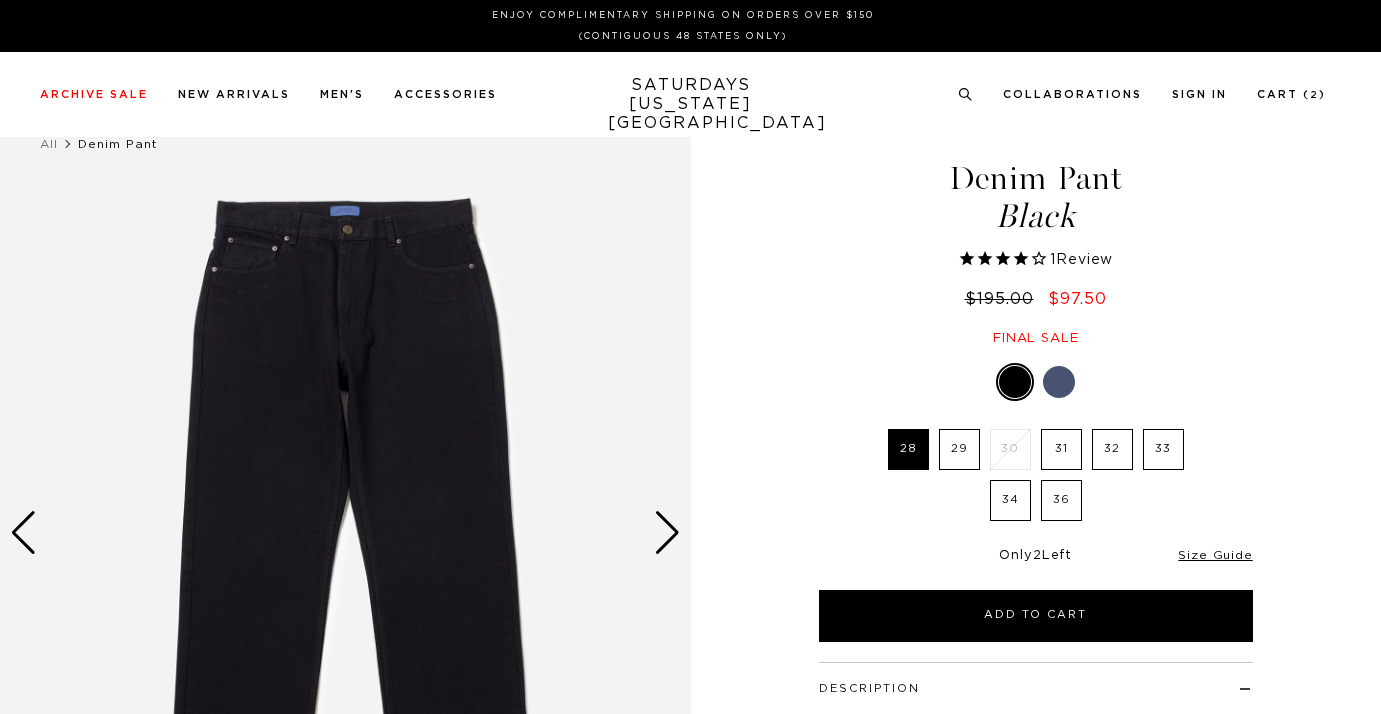 scroll, scrollTop: 0, scrollLeft: 0, axis: both 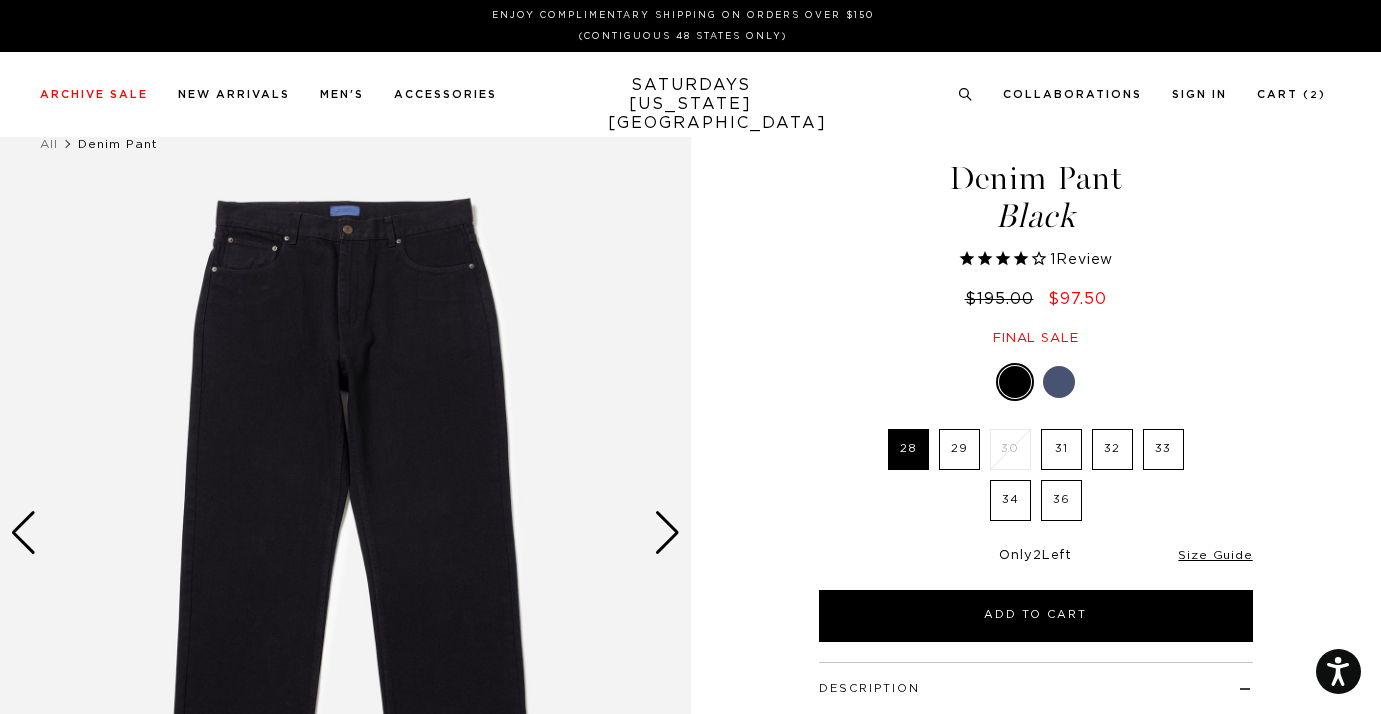 click on "34" at bounding box center (1010, 500) 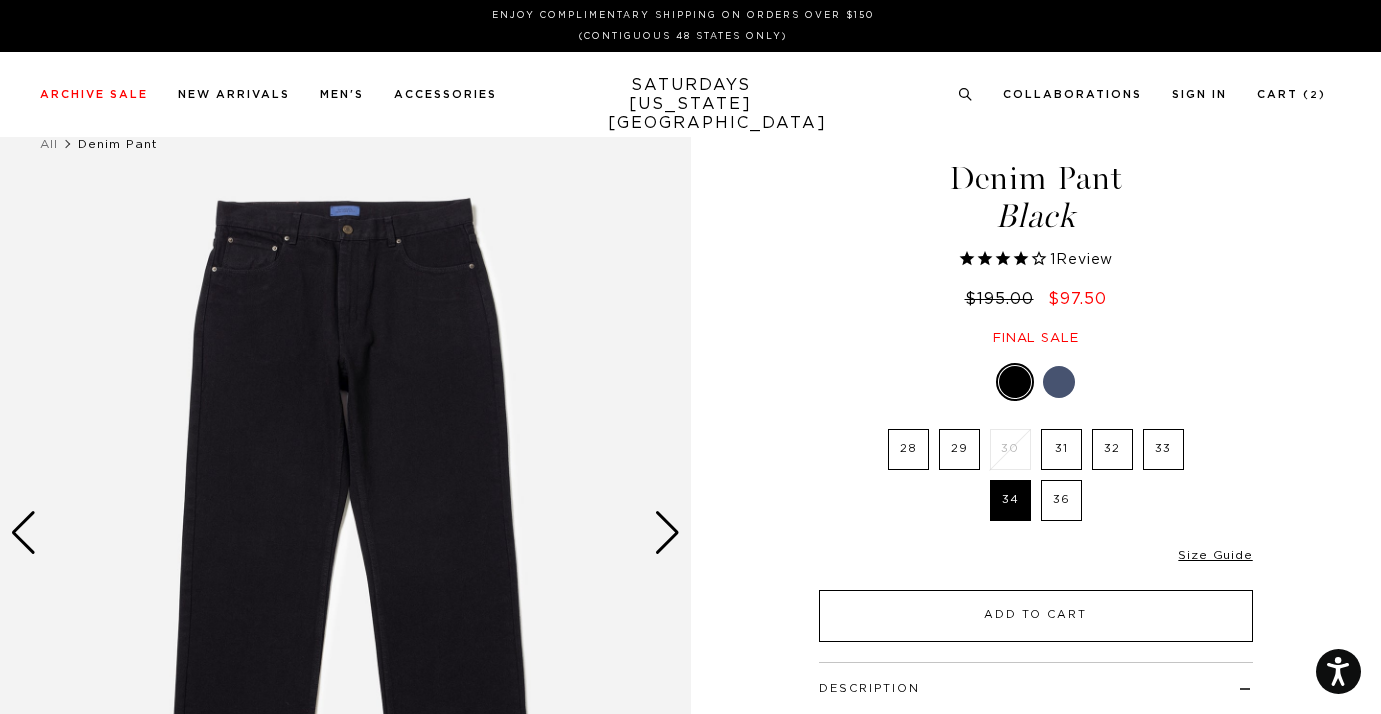 click on "Add to Cart" at bounding box center (1036, 616) 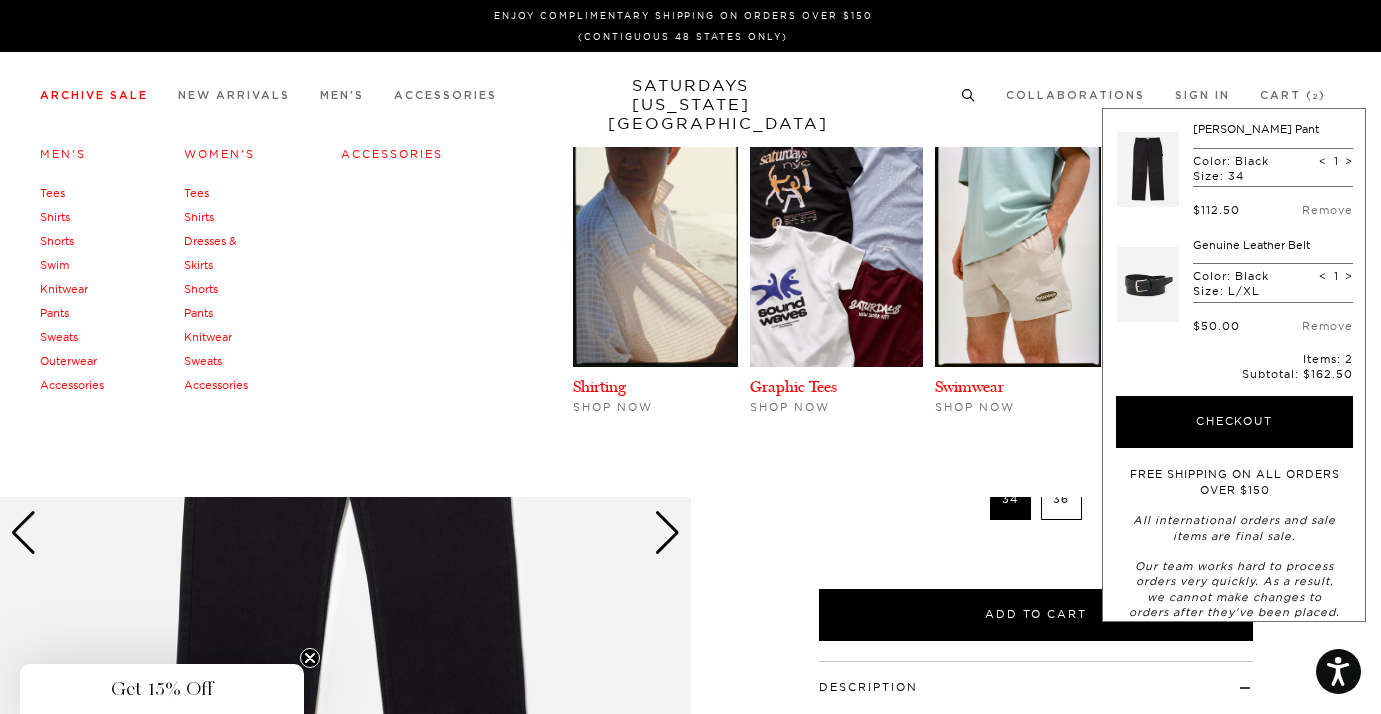 click on "Shirts" at bounding box center (55, 217) 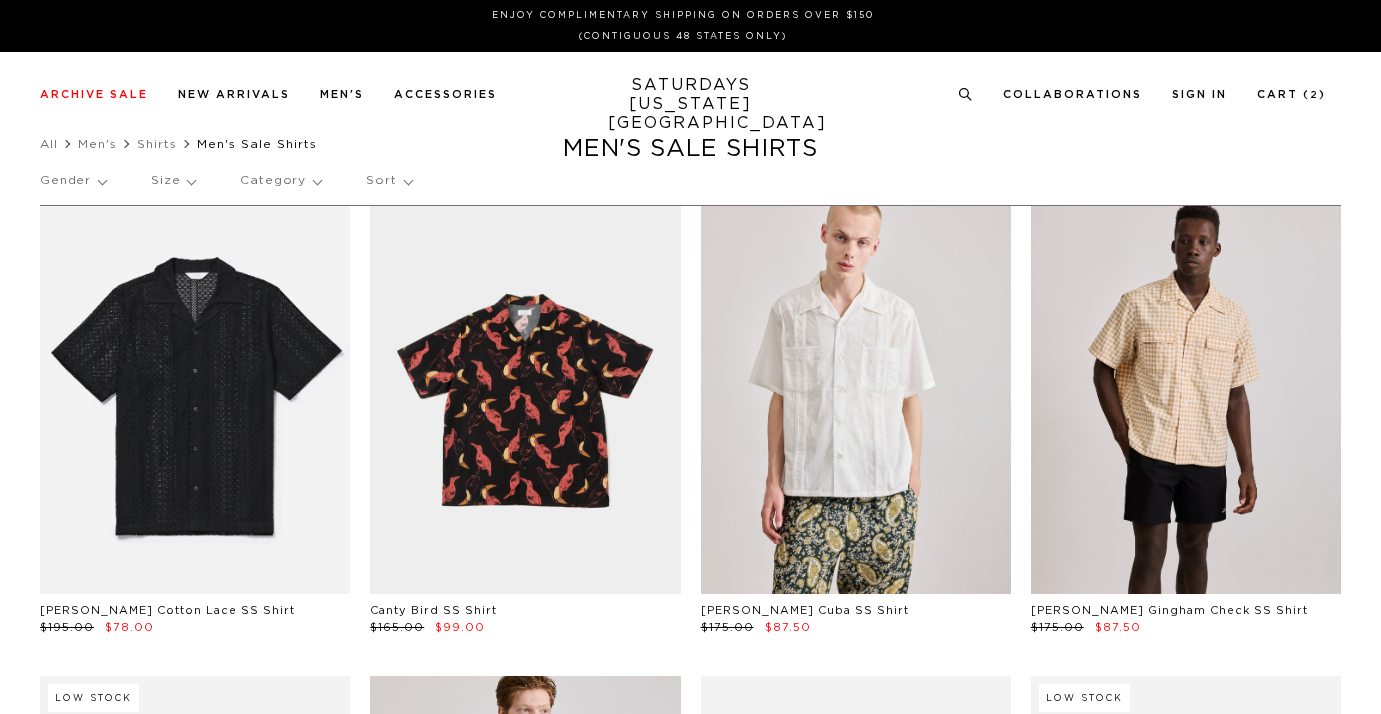 scroll, scrollTop: 0, scrollLeft: 0, axis: both 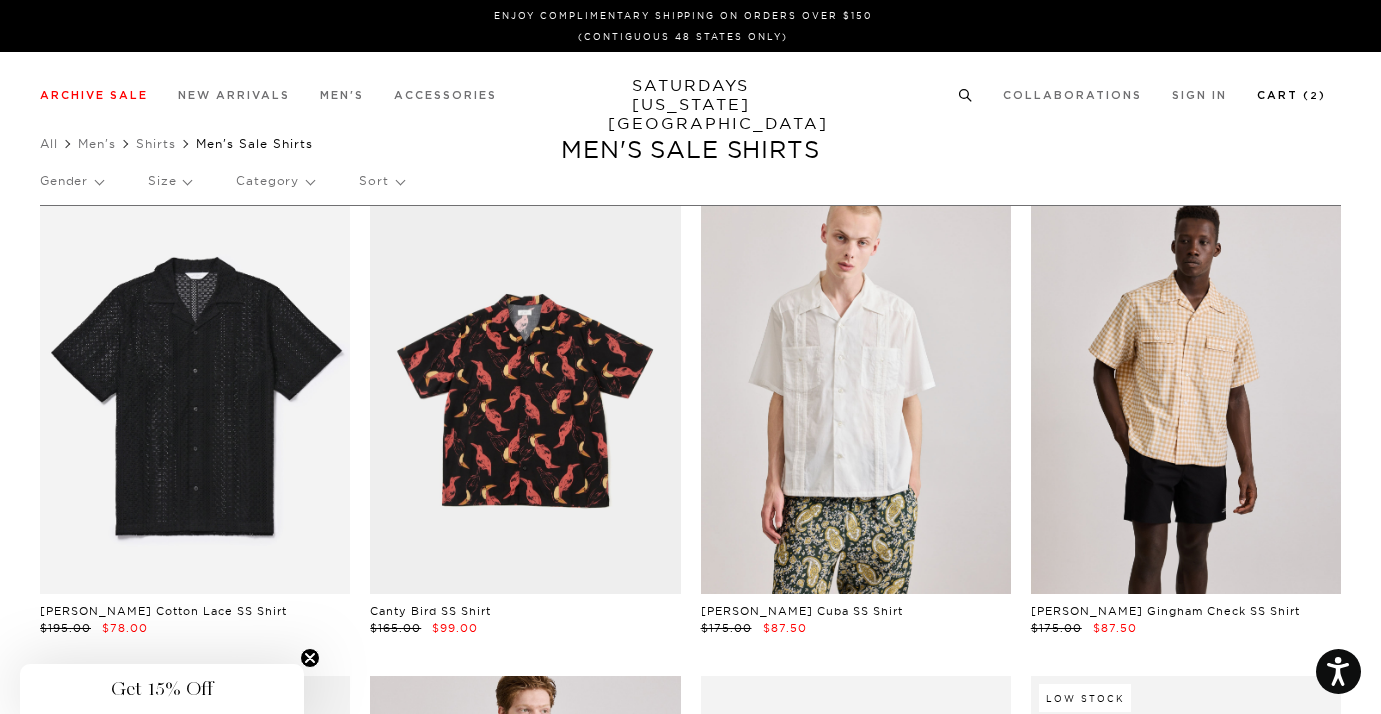 click on "Cart ( 2 )" at bounding box center (1291, 95) 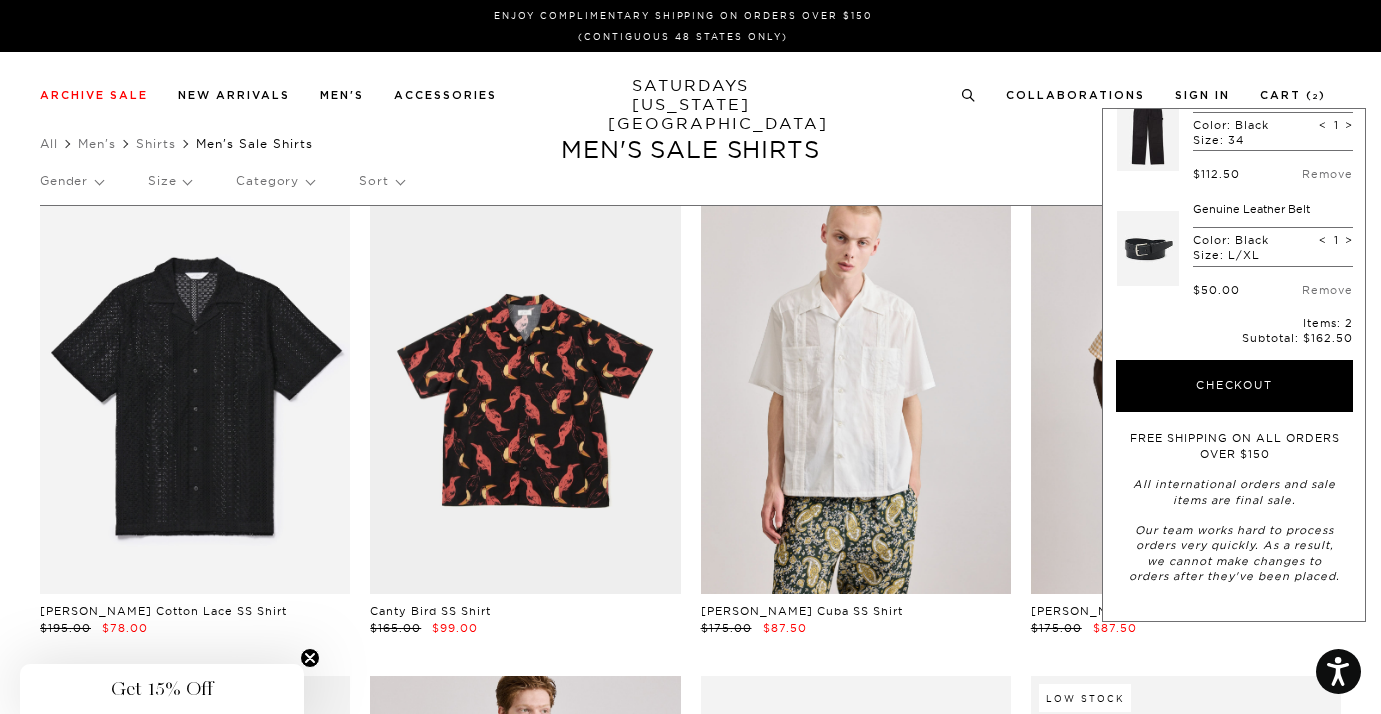 scroll, scrollTop: 0, scrollLeft: 0, axis: both 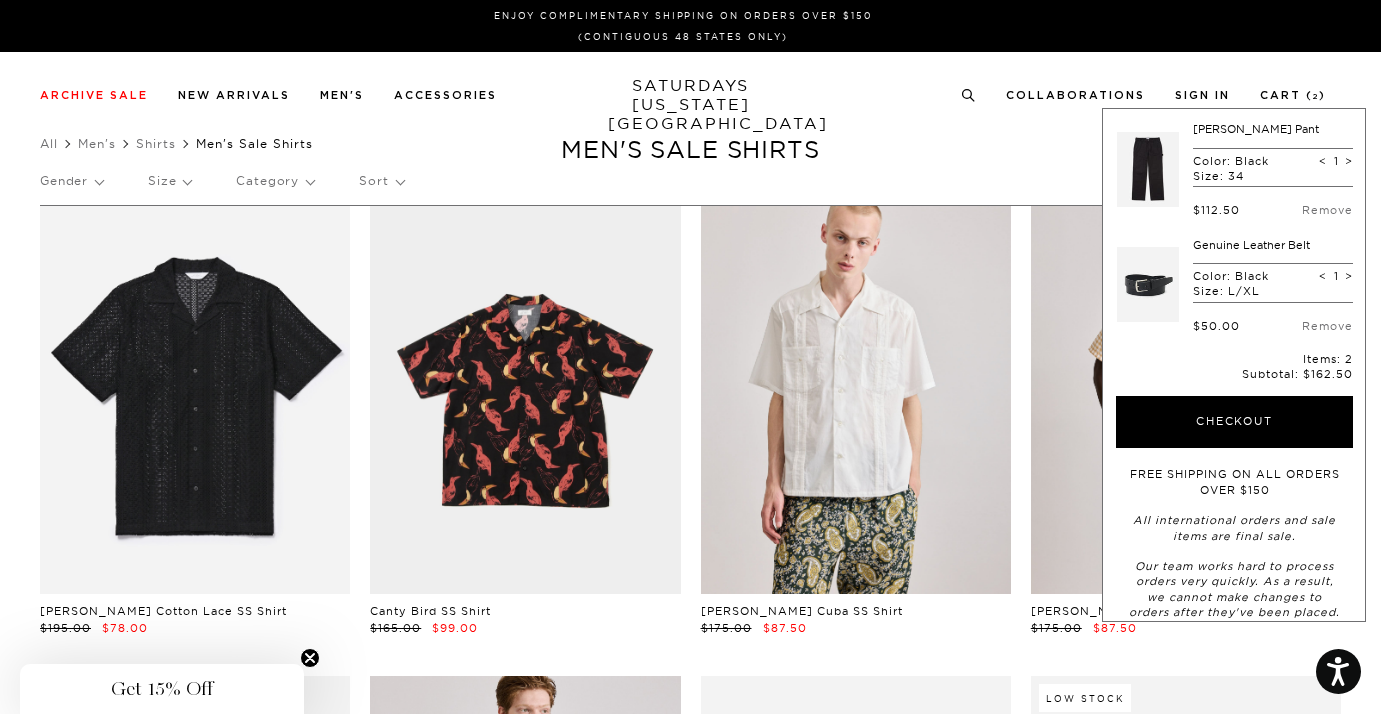 click on "Gender     Size     Category     Sort" at bounding box center (690, 181) 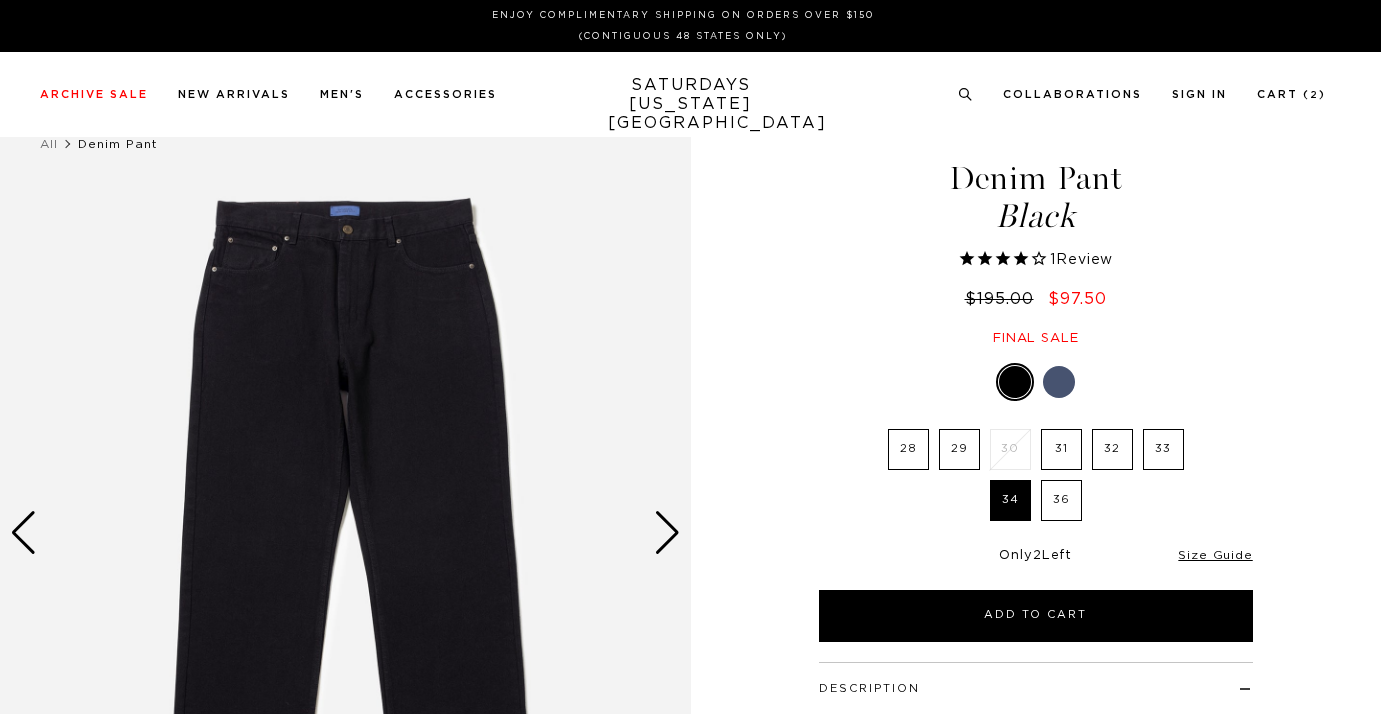 select on "recent" 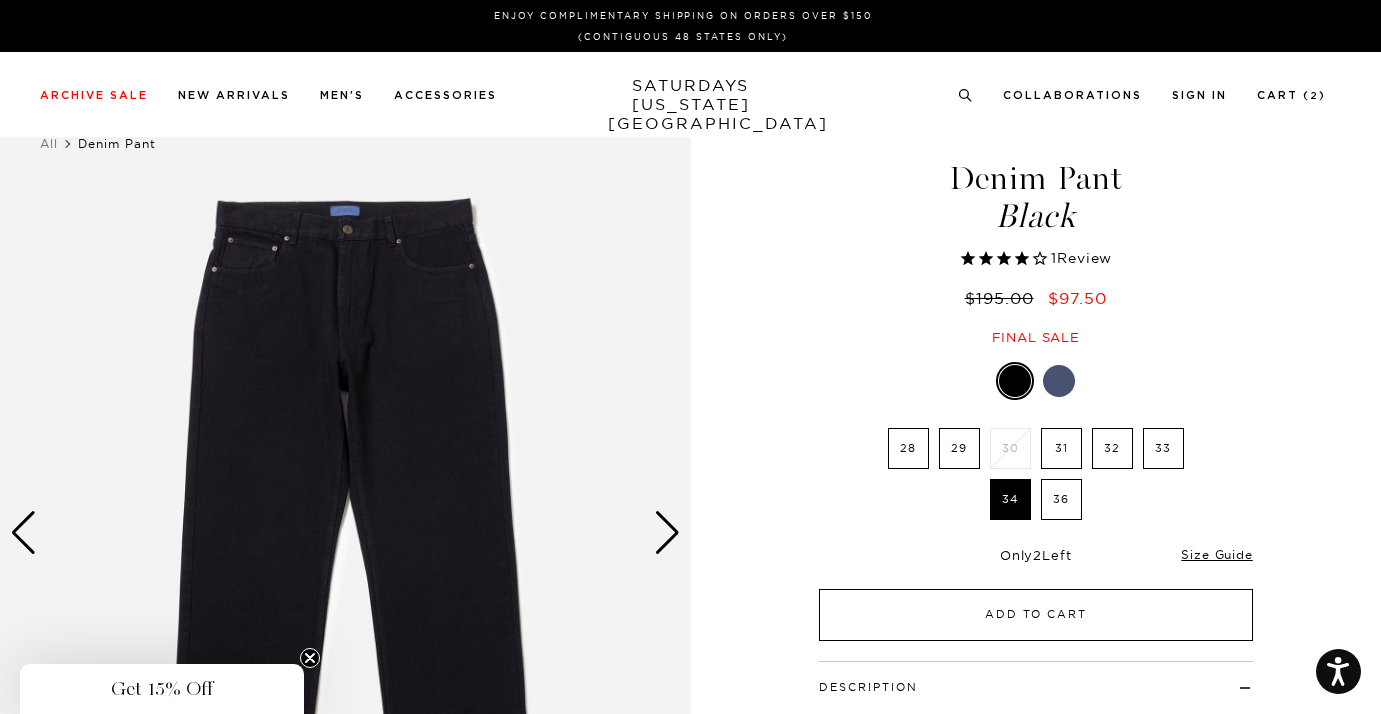 click on "Add to Cart" at bounding box center [1036, 615] 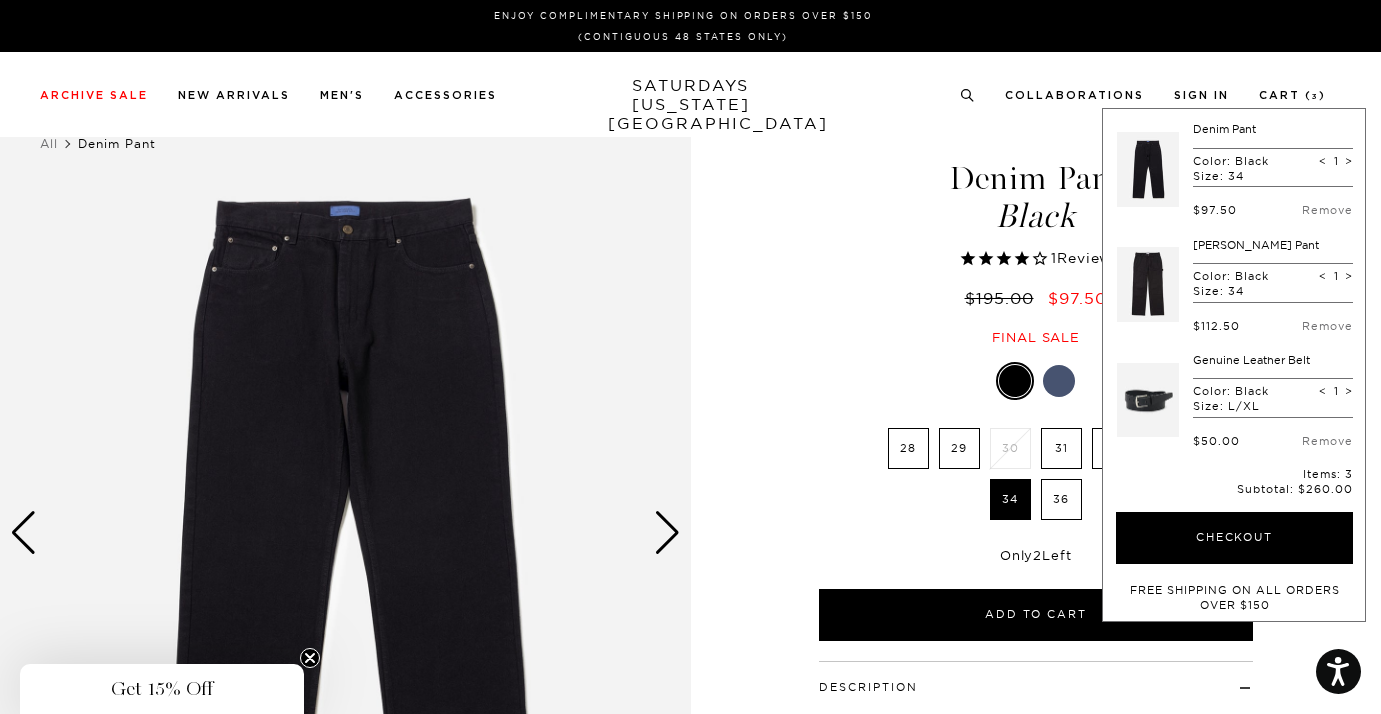 click on "1  /  6" at bounding box center [690, 536] 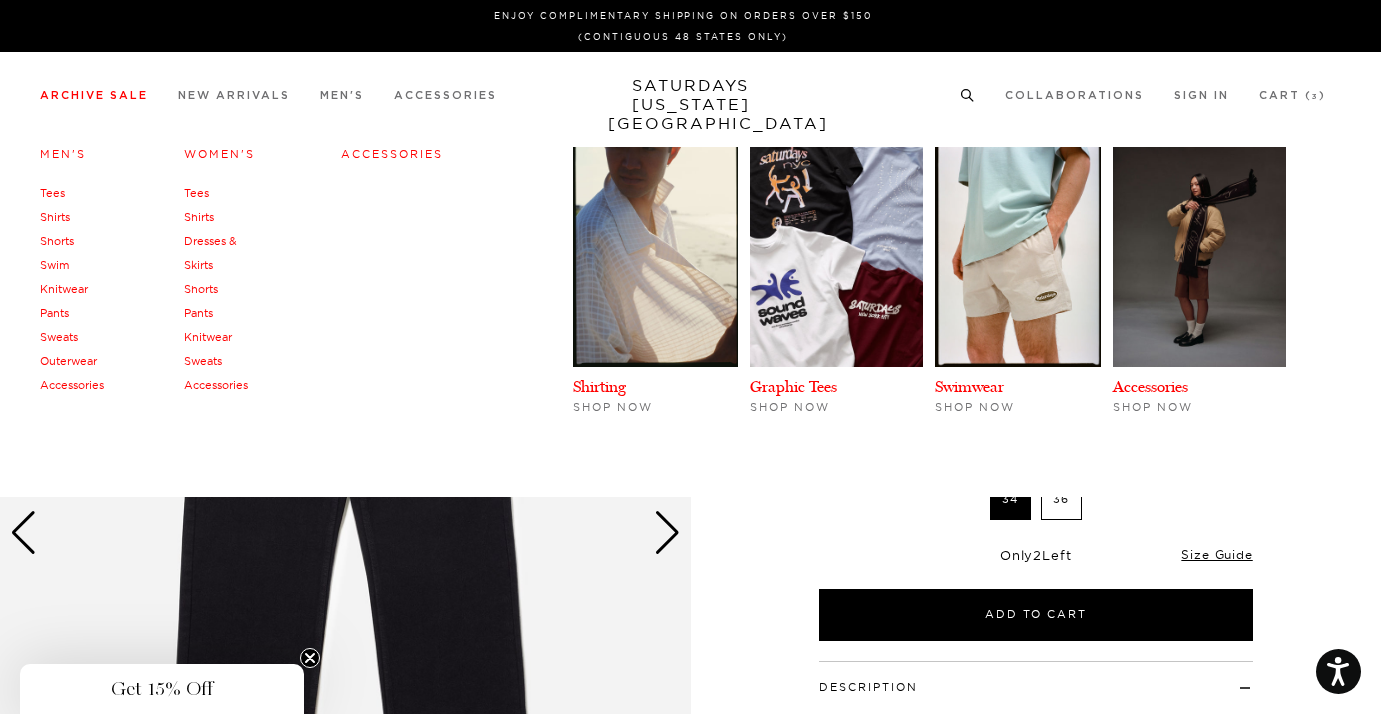 click on "Archive Sale" at bounding box center (94, 95) 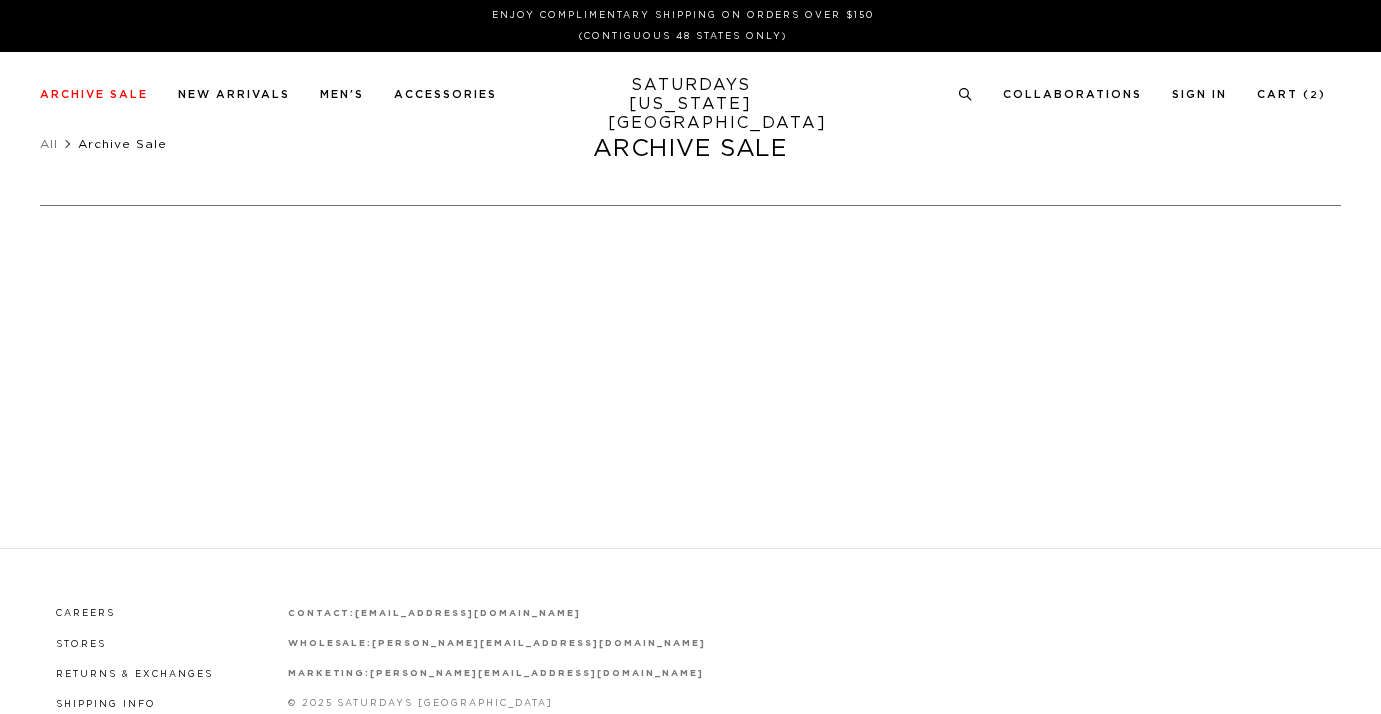scroll, scrollTop: 0, scrollLeft: 0, axis: both 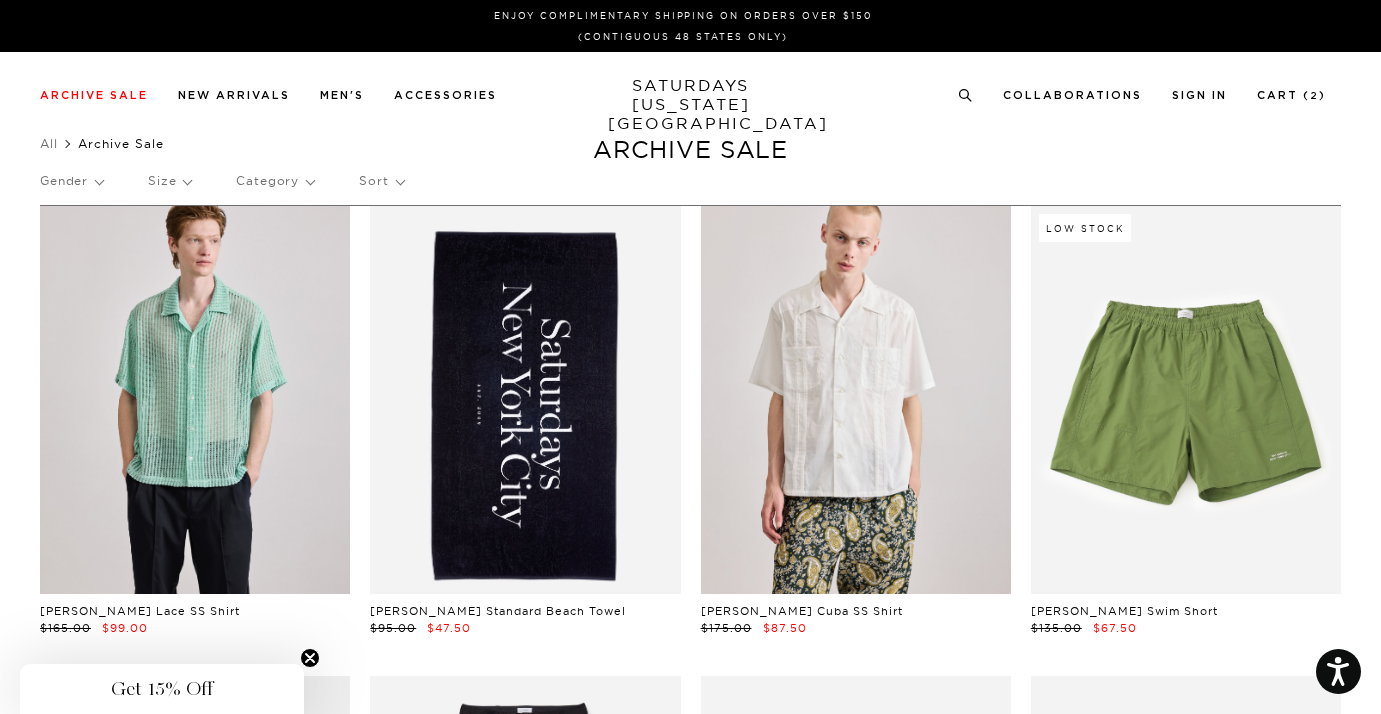 click on "Size" at bounding box center [169, 181] 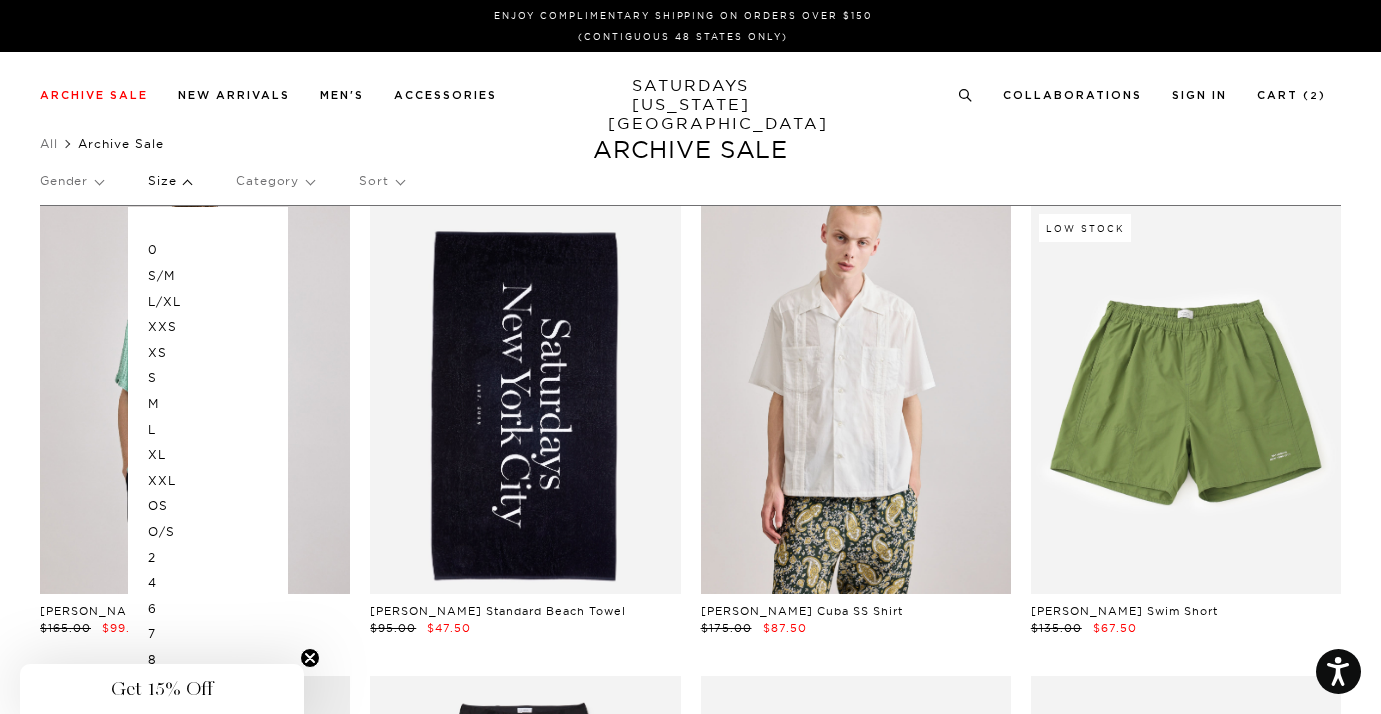 click on "L" at bounding box center (208, 430) 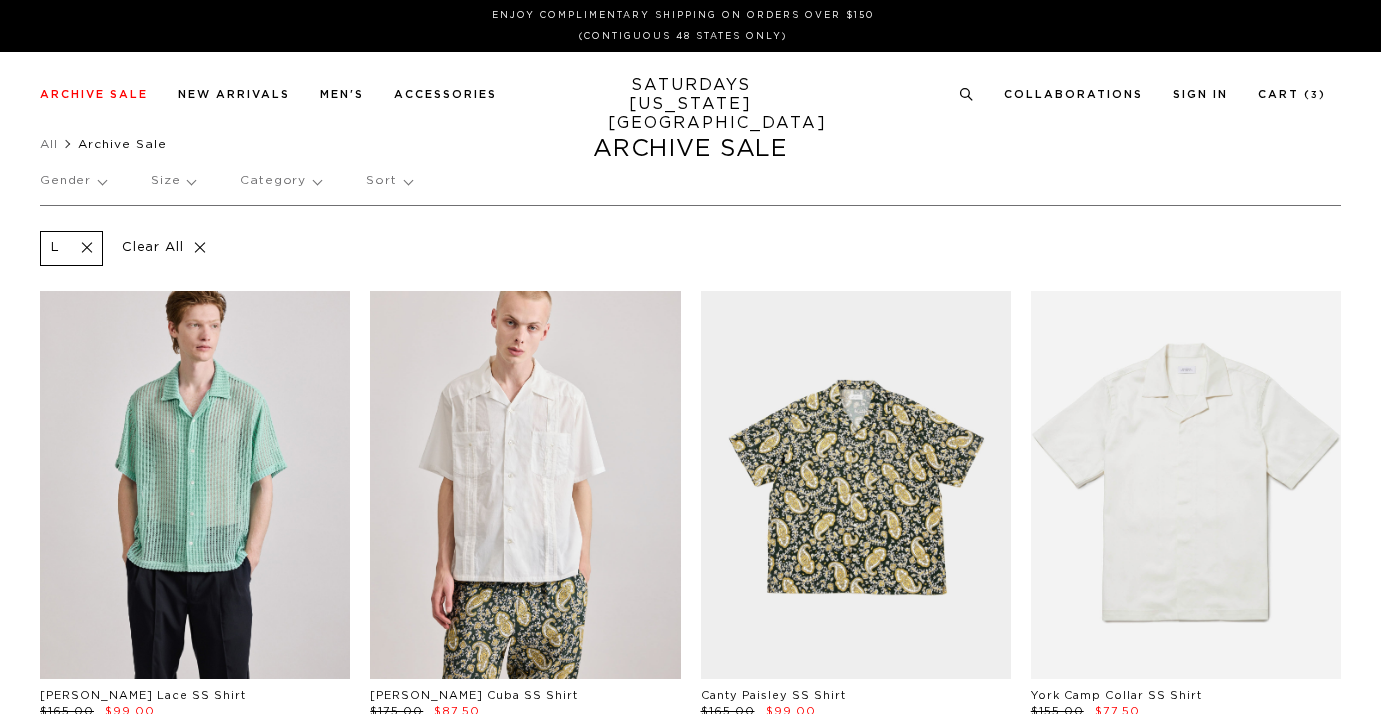 scroll, scrollTop: 0, scrollLeft: 0, axis: both 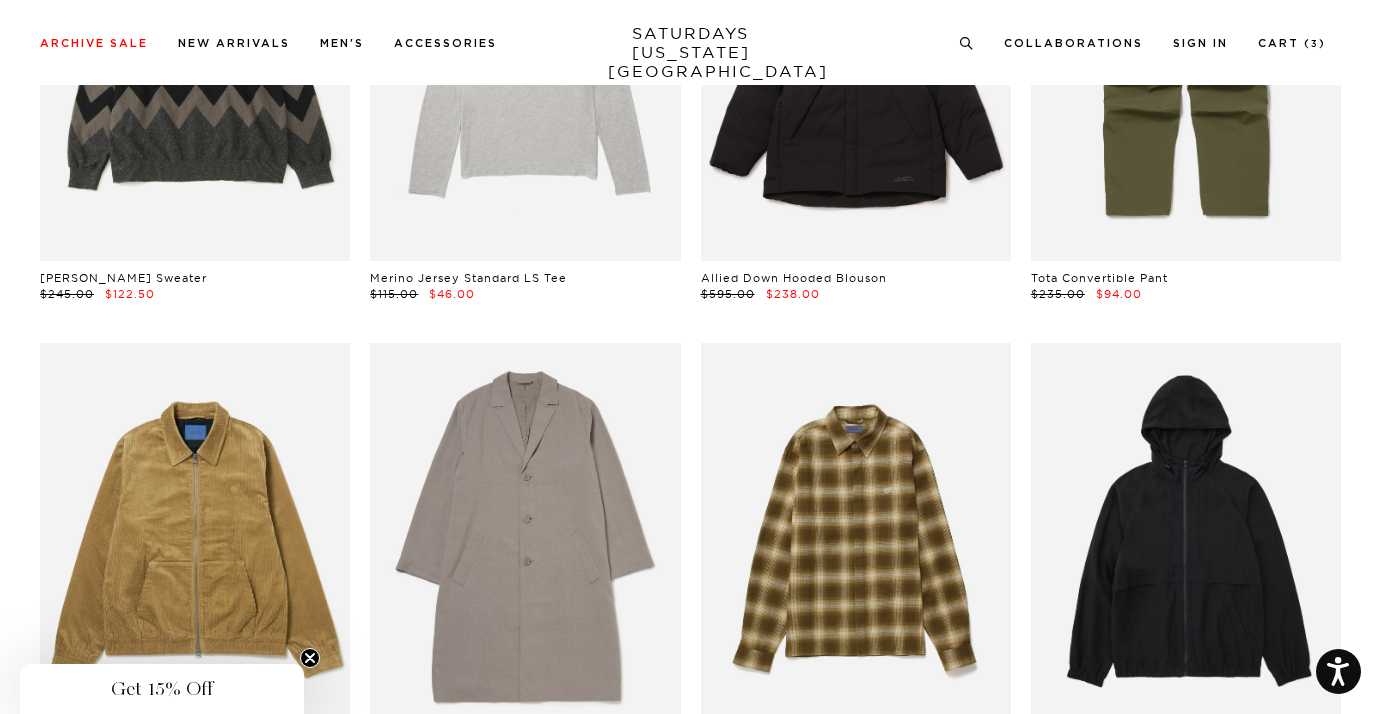 click on "Daikanyama Gabardine Coat   $475.00   $190.00" at bounding box center [525, 558] 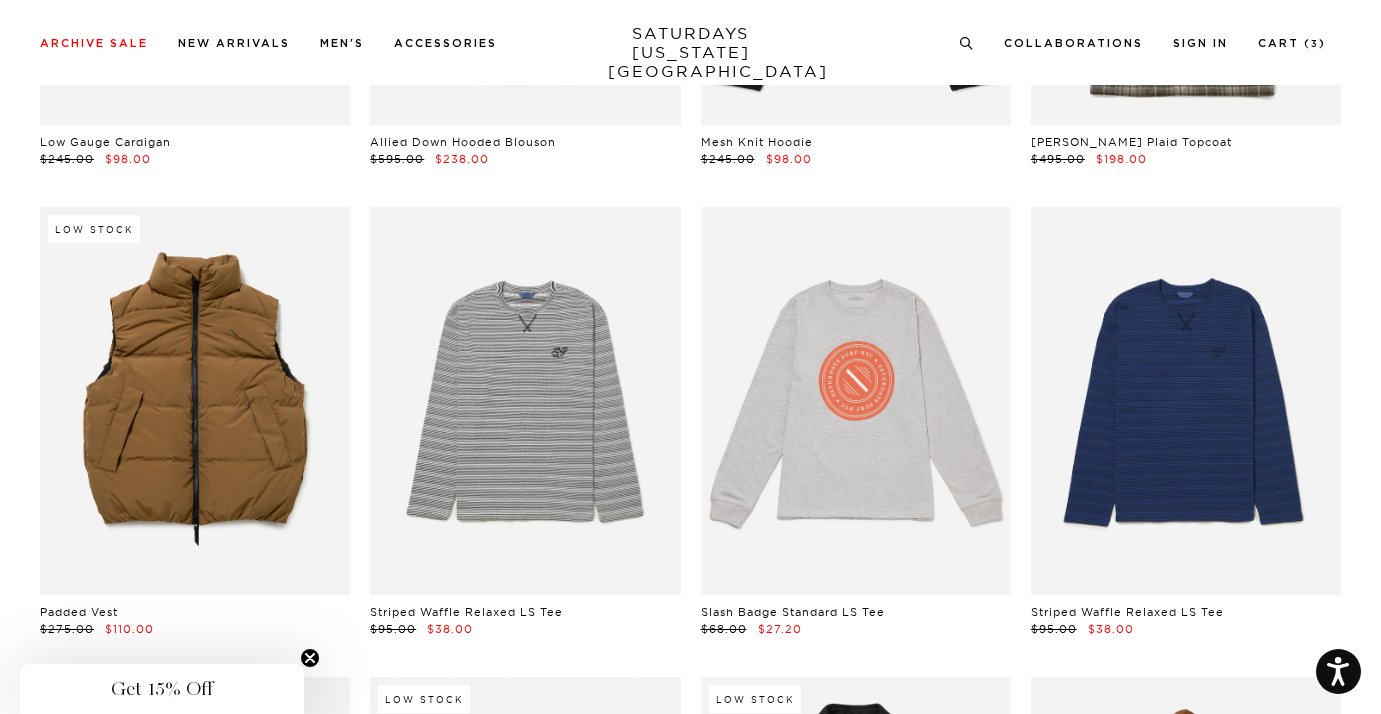 scroll, scrollTop: 13329, scrollLeft: 0, axis: vertical 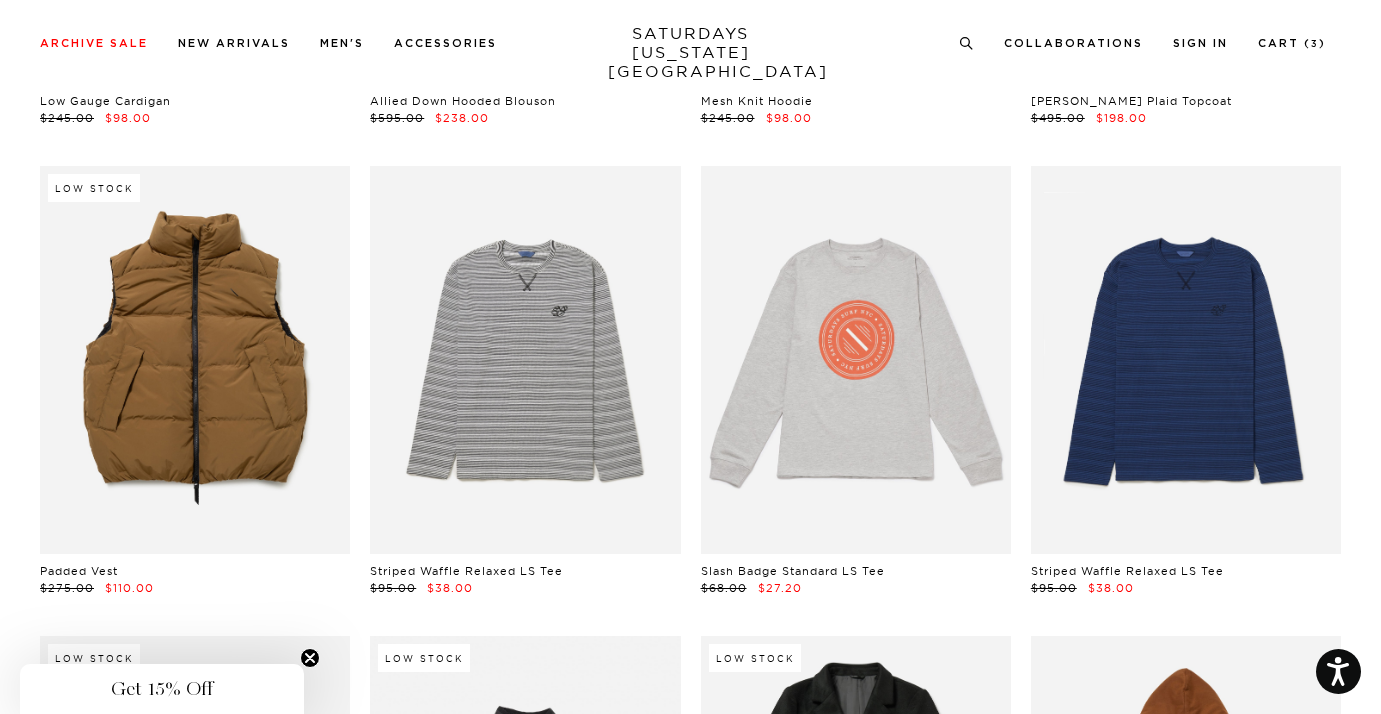 click on "Striped Waffle Relaxed LS Tee   $95.00   $38.00" at bounding box center (525, 381) 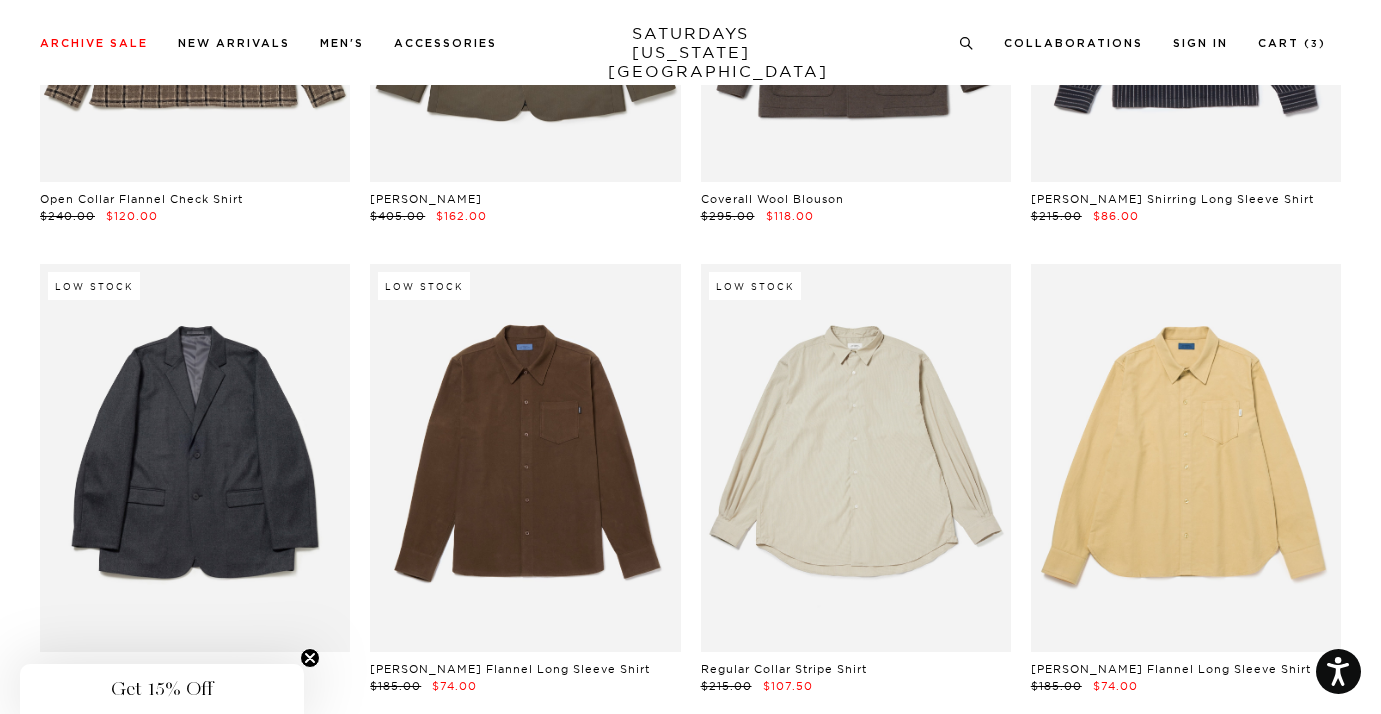 scroll, scrollTop: 15616, scrollLeft: 0, axis: vertical 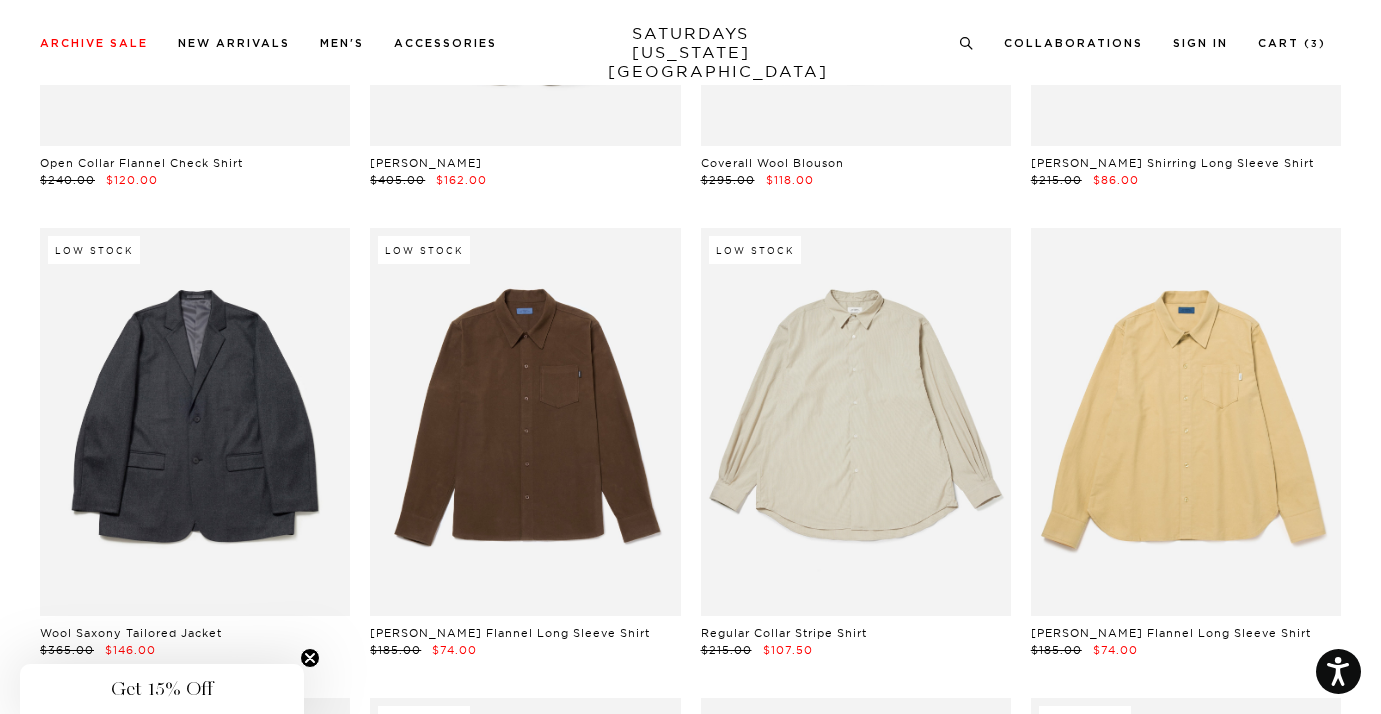 click on "Low Stock               Broome Flannel Long Sleeve Shirt   $185.00   $74.00" at bounding box center [525, 443] 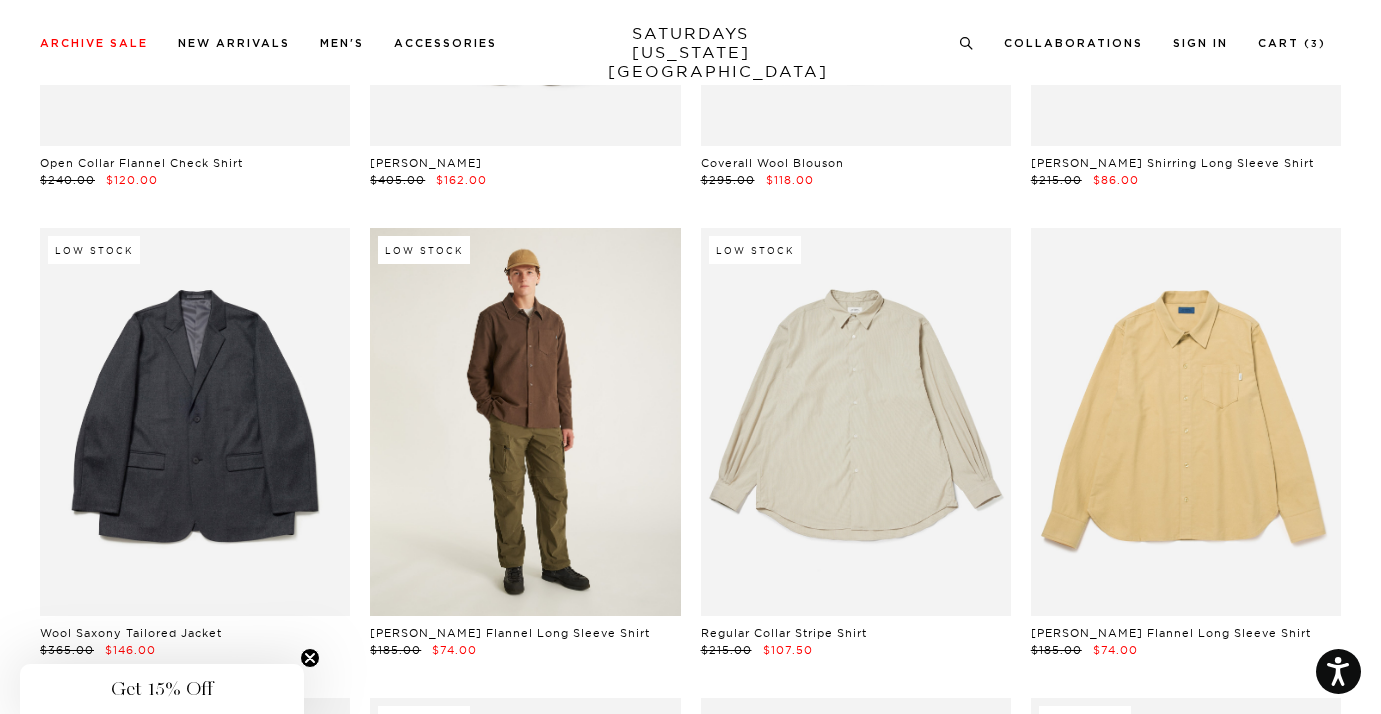 click at bounding box center (525, 422) 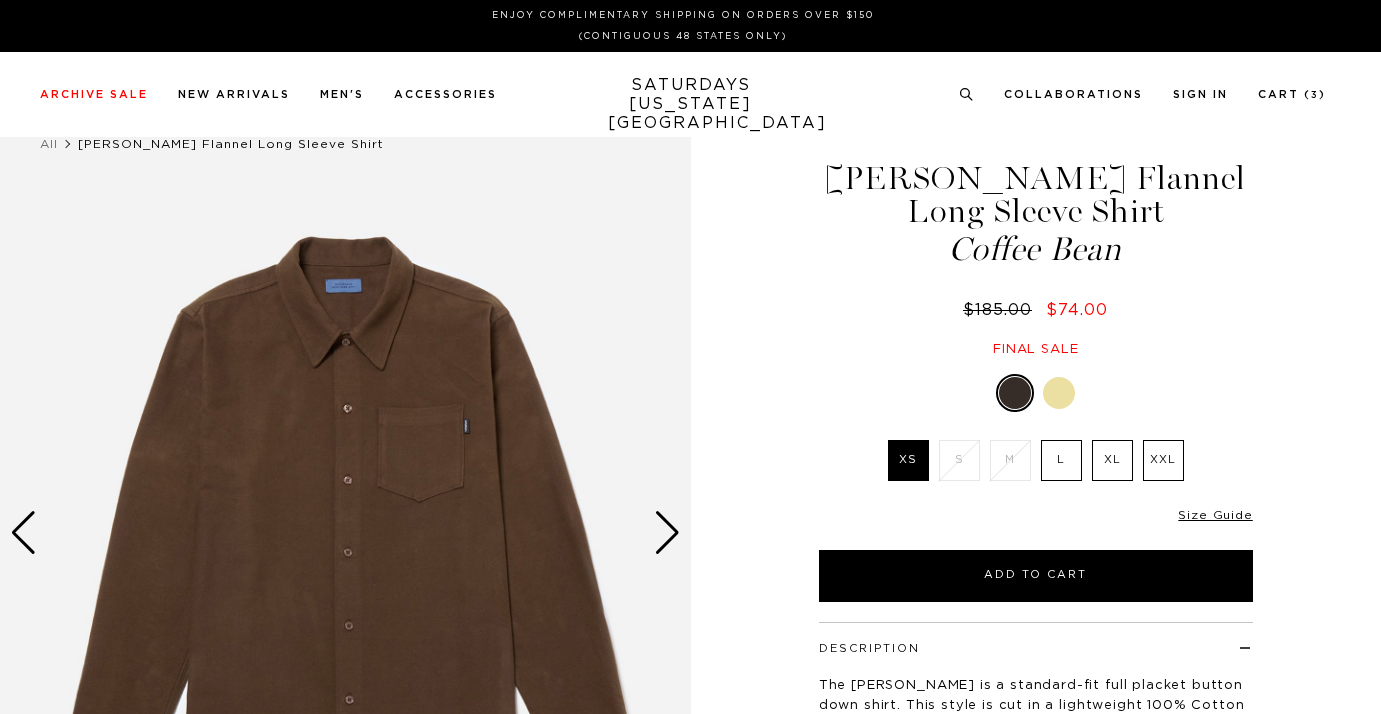 scroll, scrollTop: 0, scrollLeft: 0, axis: both 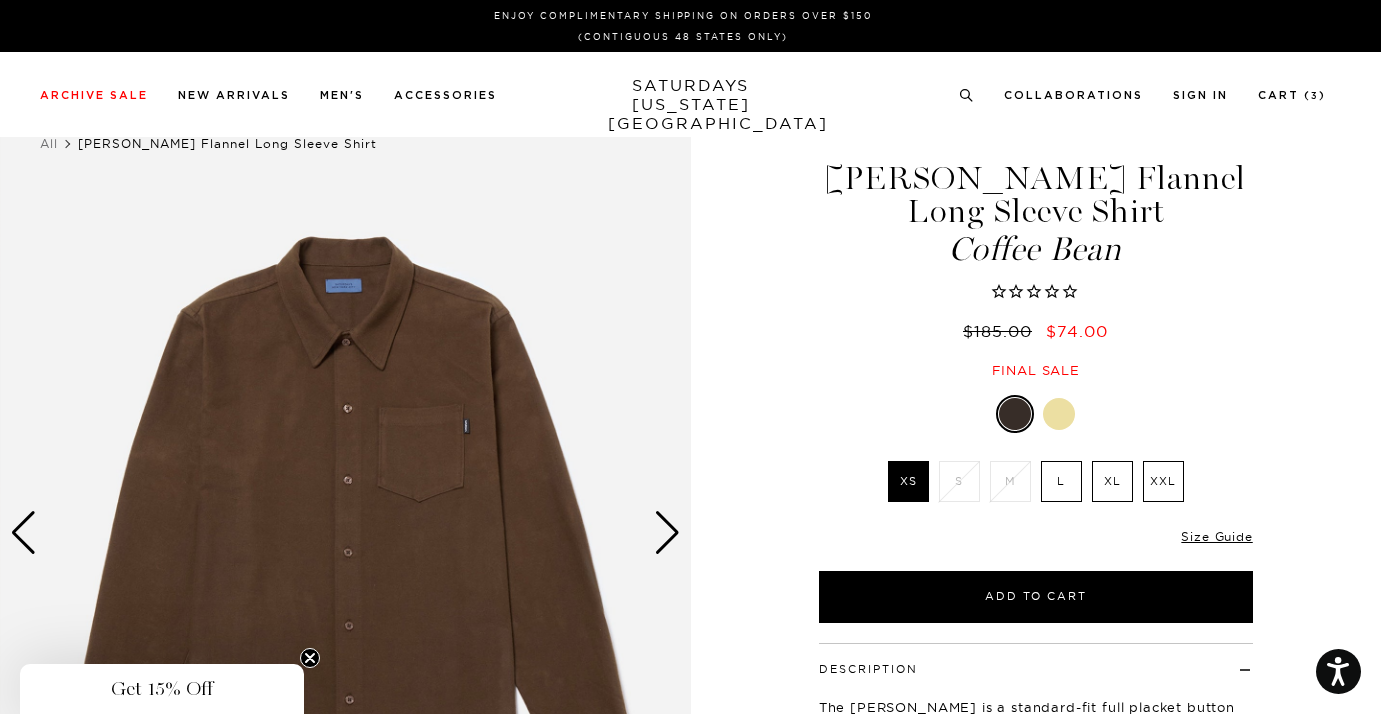 click at bounding box center [667, 533] 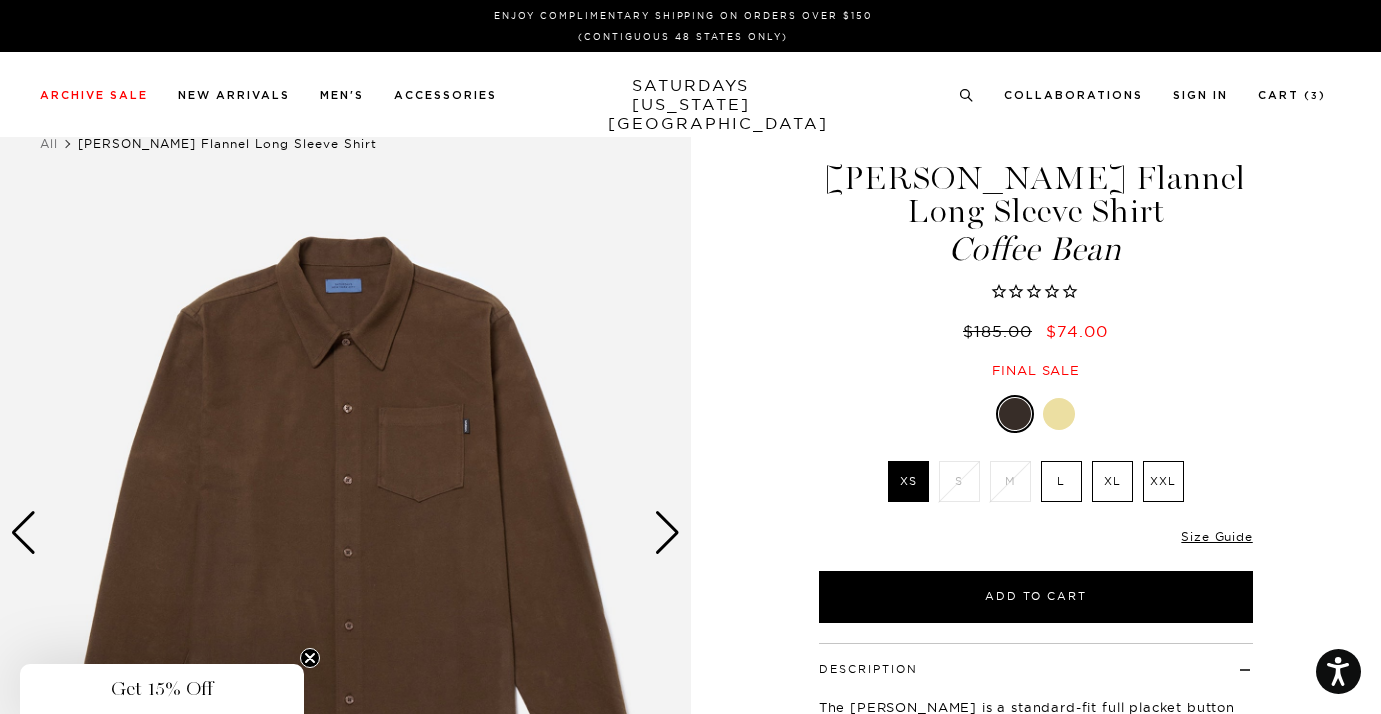 click at bounding box center (667, 533) 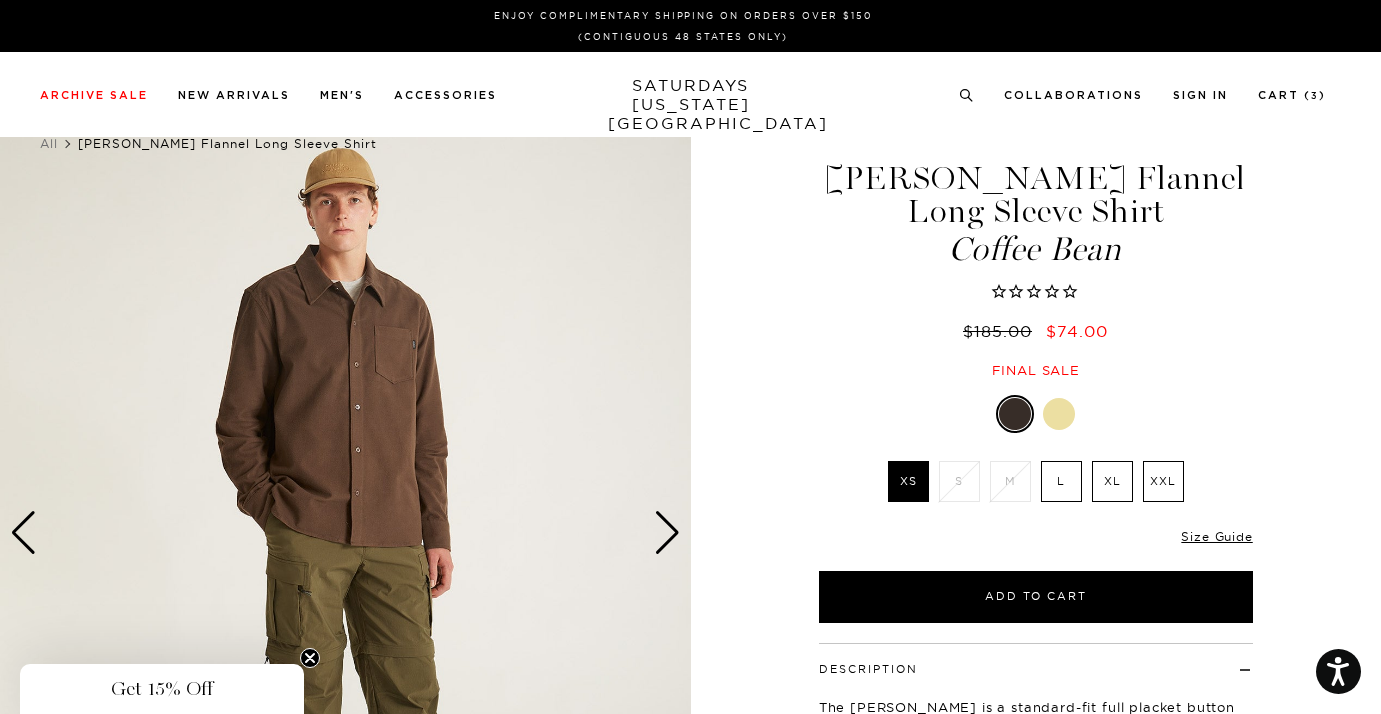 click at bounding box center (667, 533) 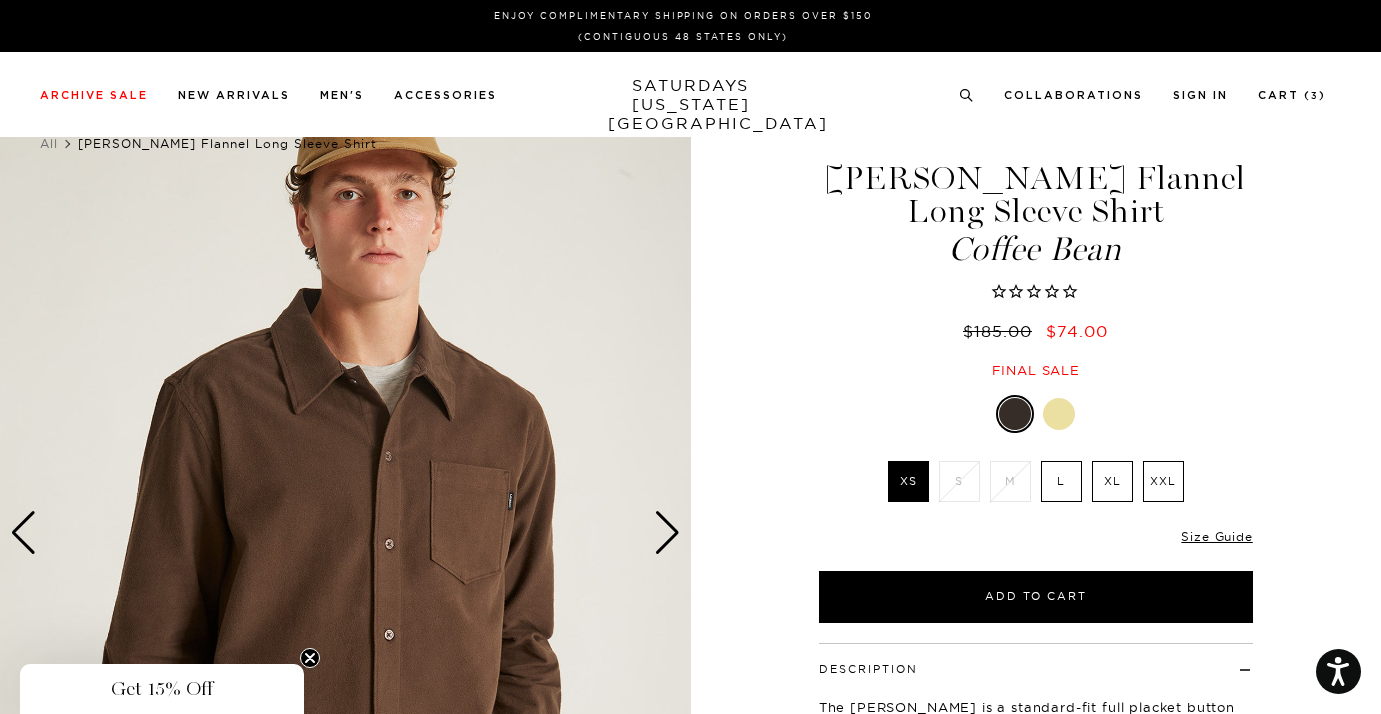 click at bounding box center [667, 533] 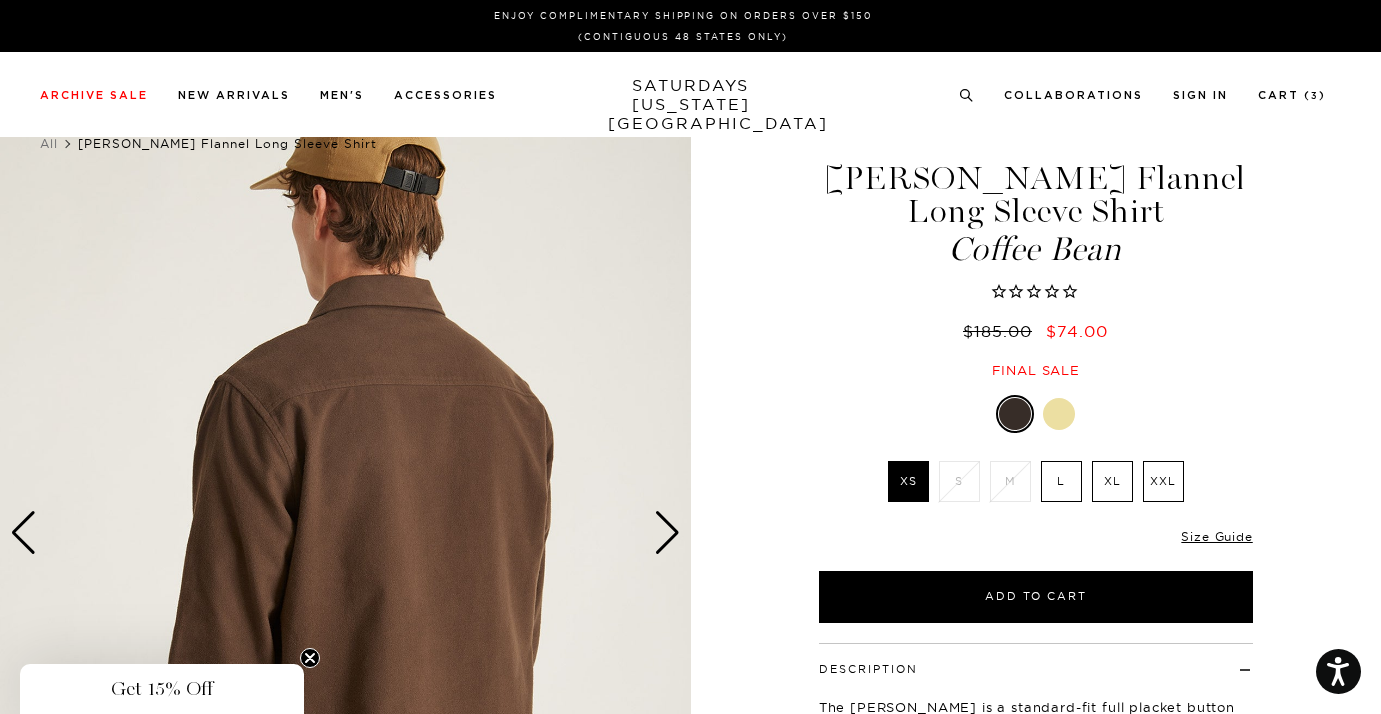 click at bounding box center [667, 533] 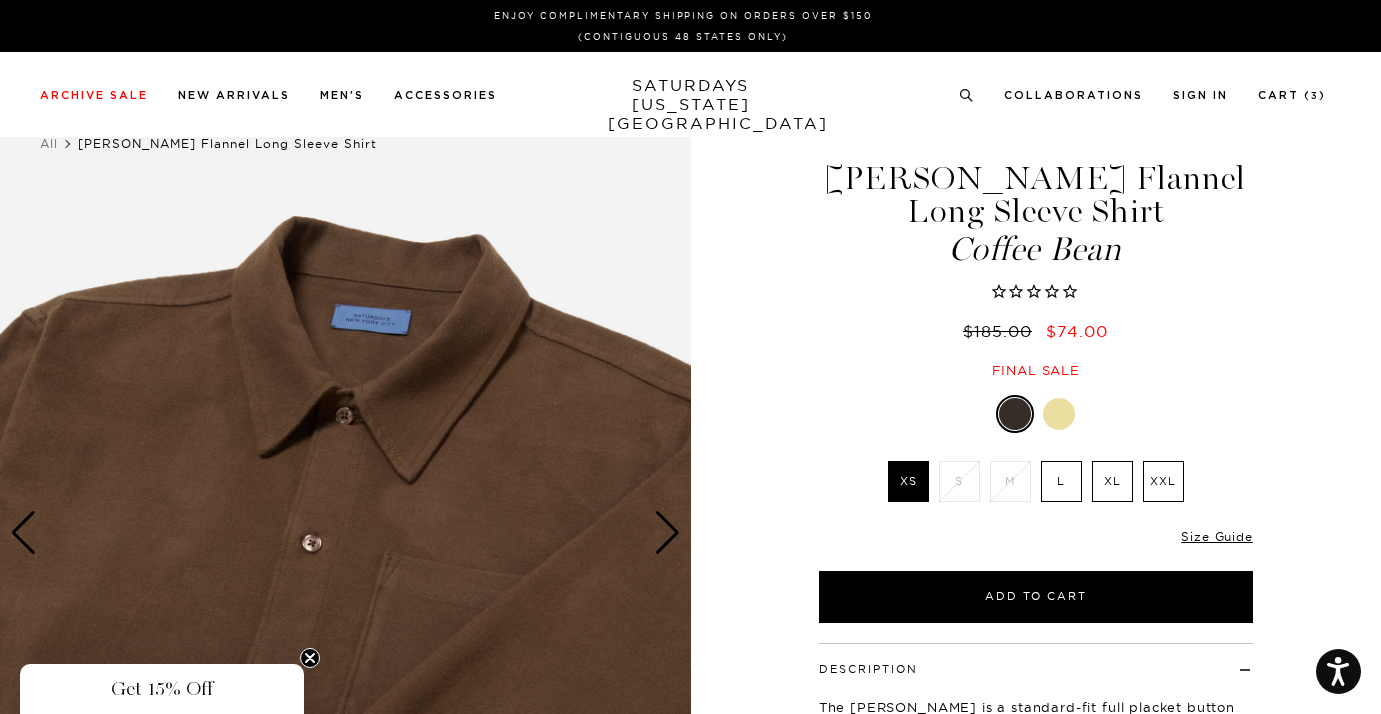click on "L" at bounding box center [1061, 481] 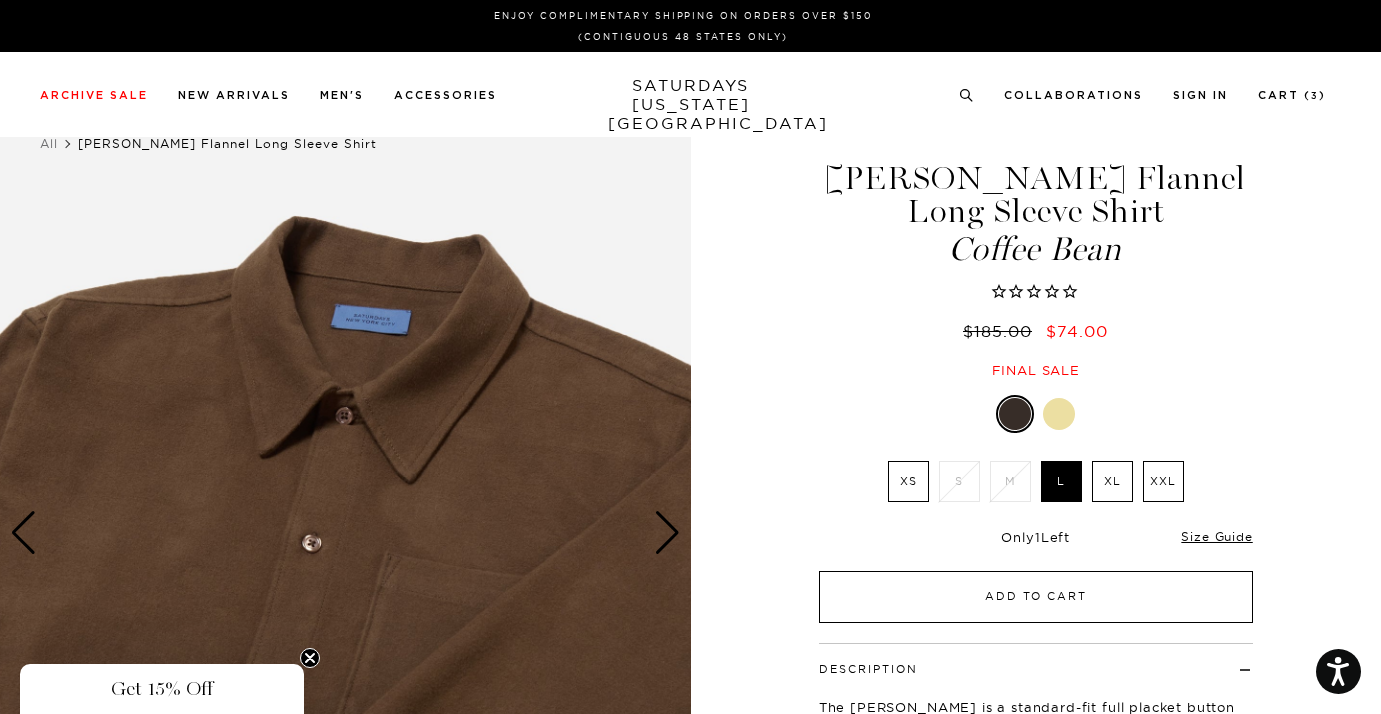 click on "Add to Cart" at bounding box center [1036, 597] 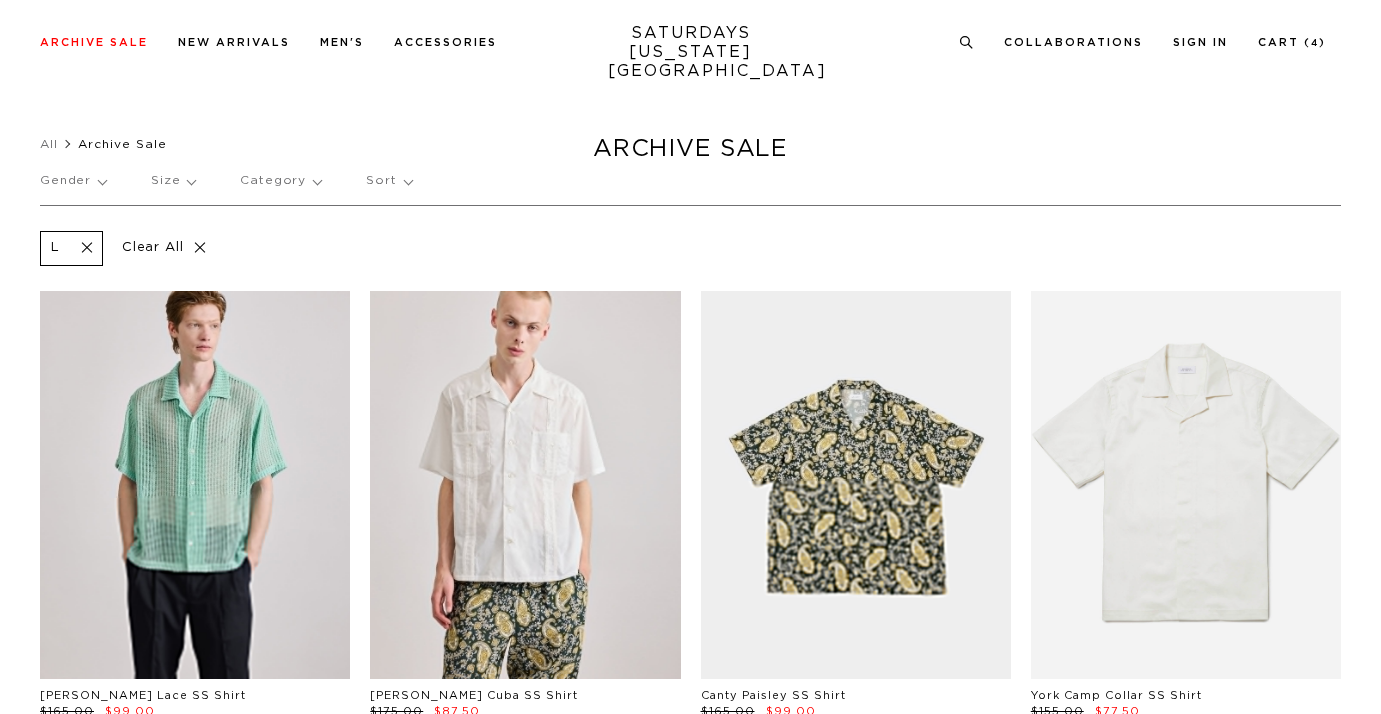scroll, scrollTop: 15616, scrollLeft: 0, axis: vertical 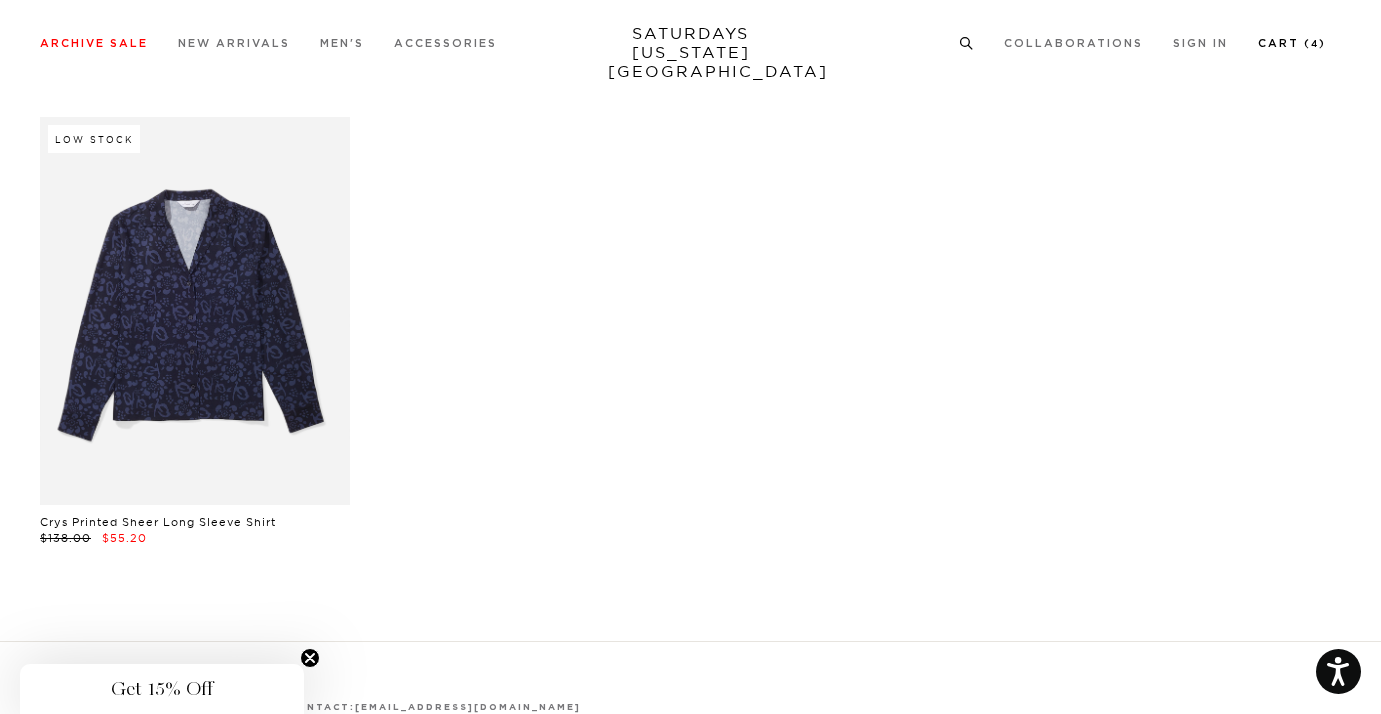 click on "Cart ( 4 )" at bounding box center [1292, 43] 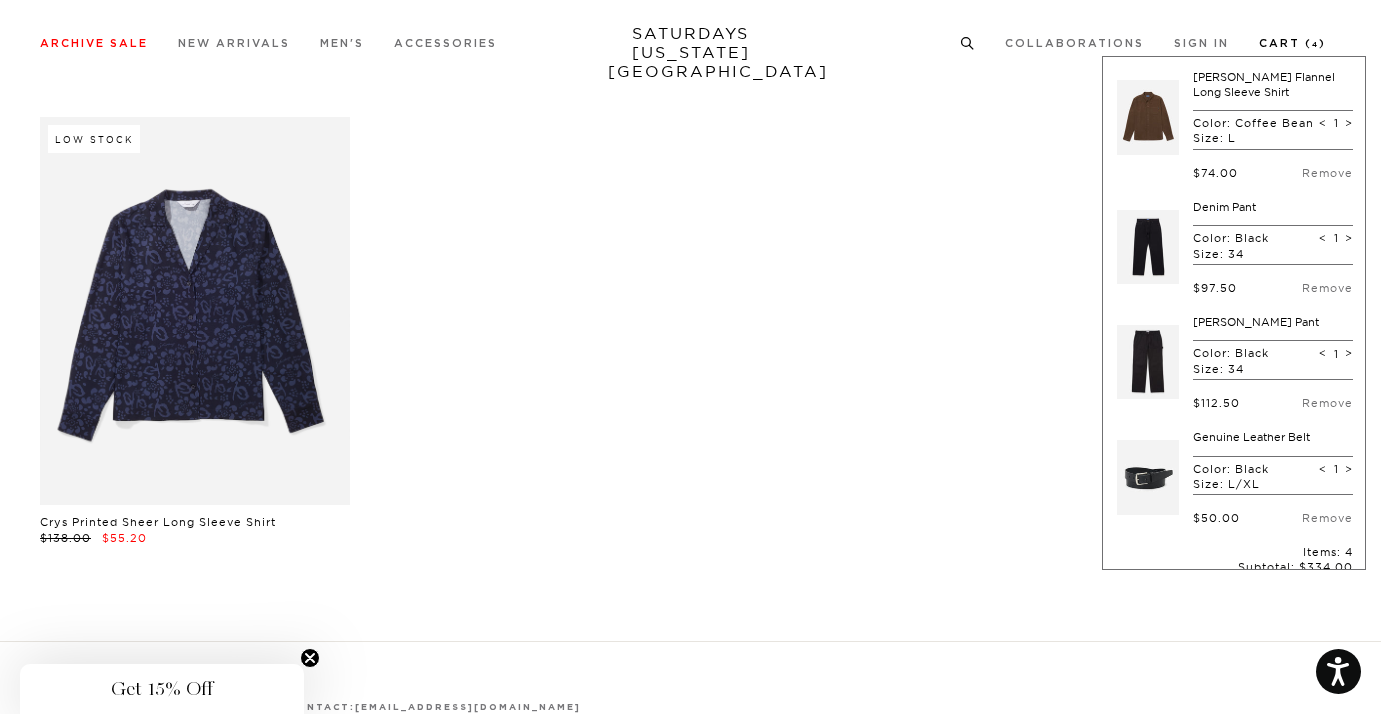 click on "Cart ( 4 )" at bounding box center (1292, 42) 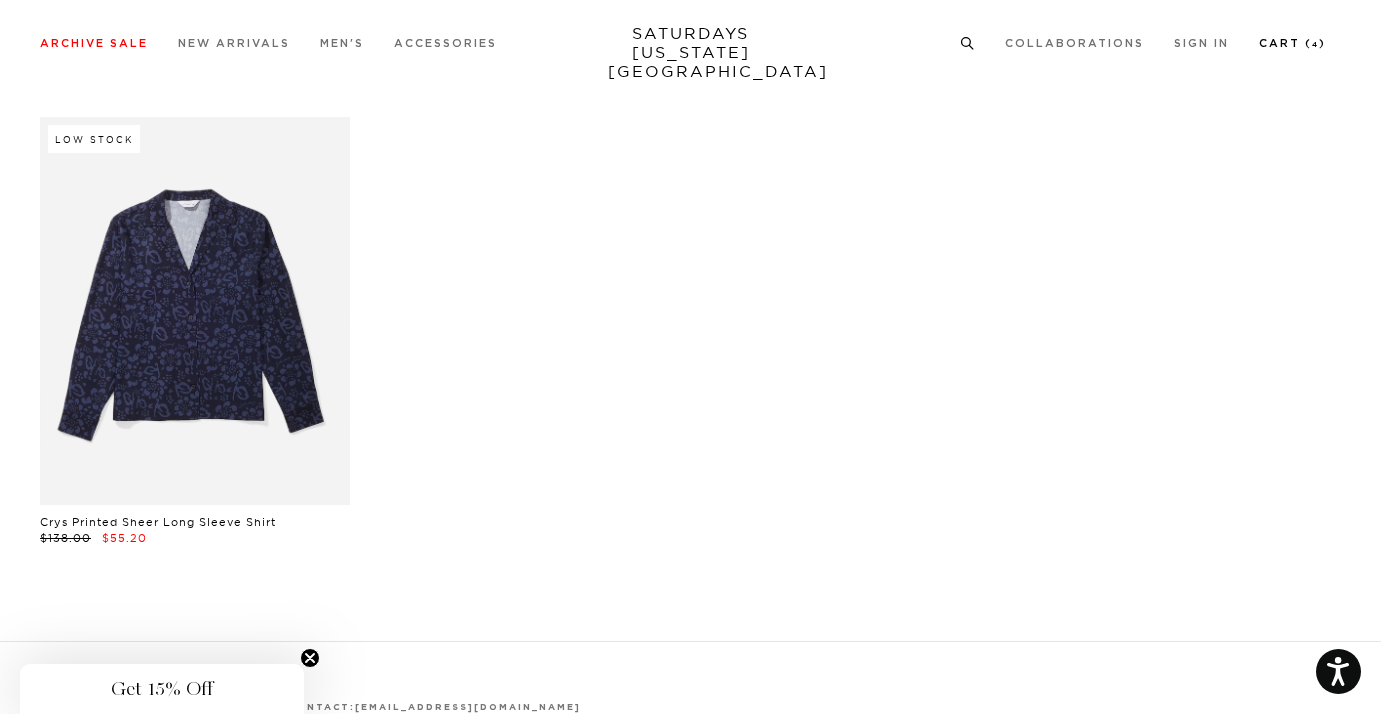 click on "Cart ( 4 )" at bounding box center [1292, 42] 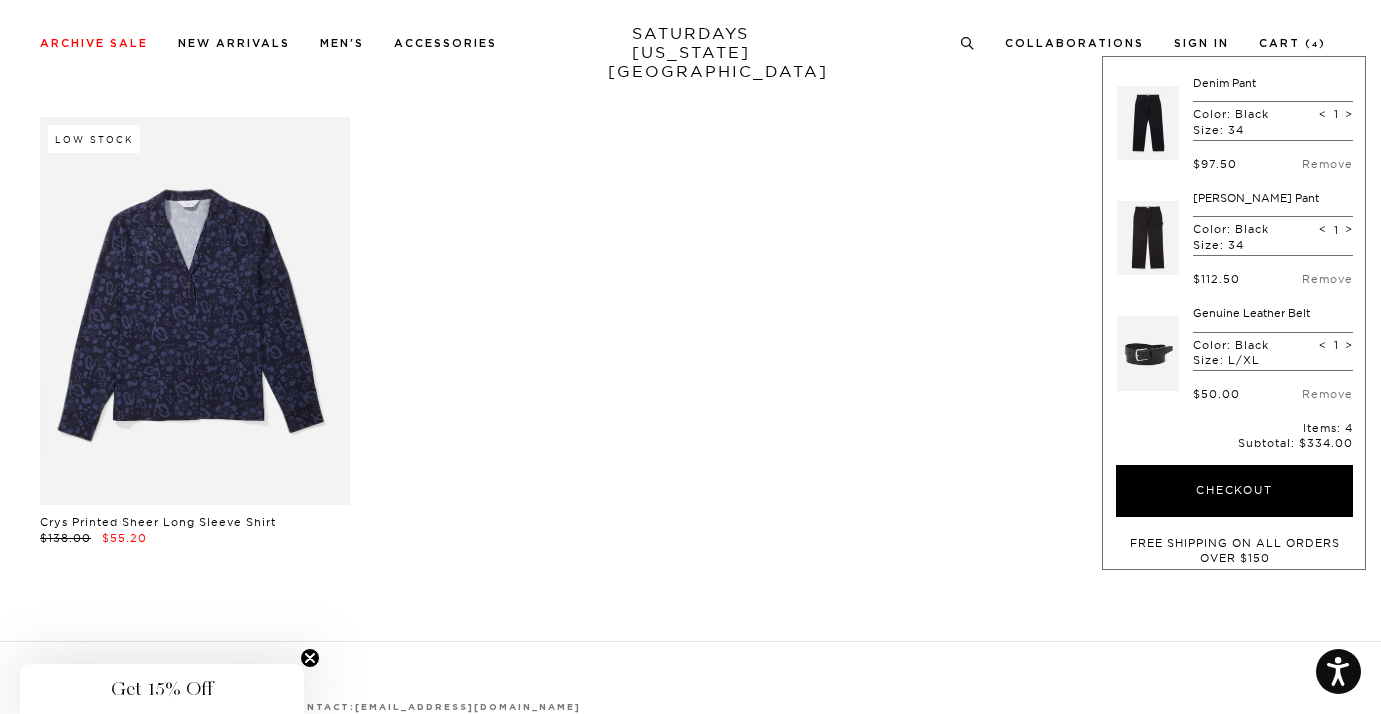 scroll, scrollTop: 108, scrollLeft: 0, axis: vertical 